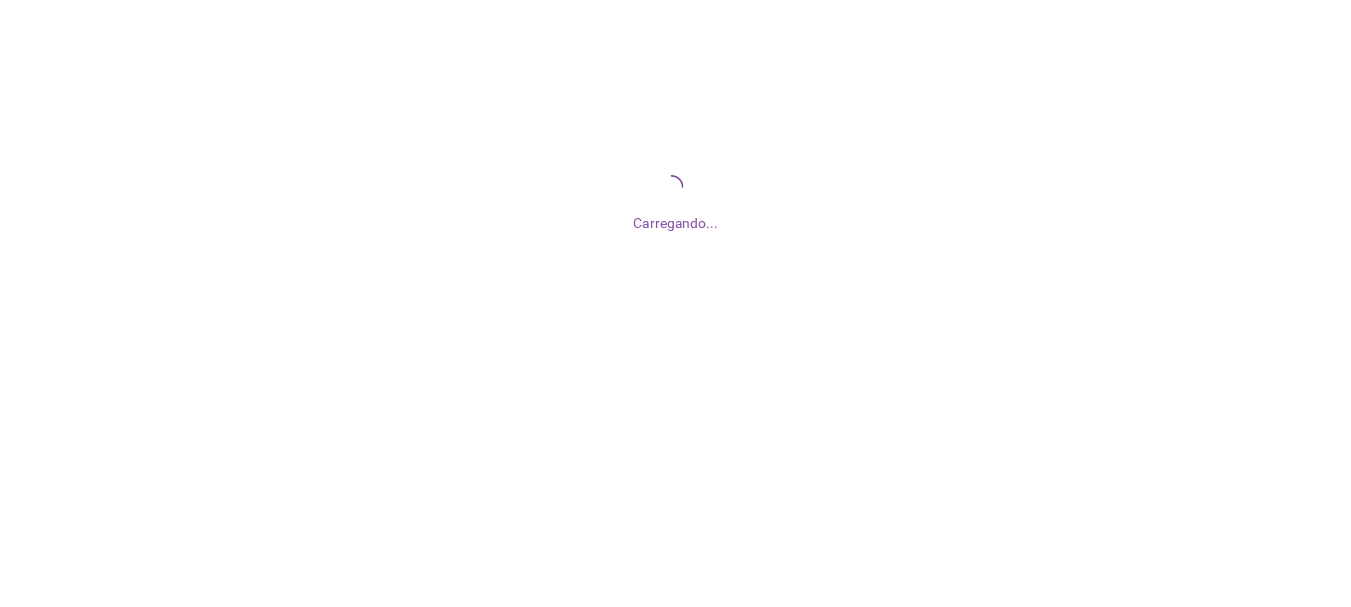 scroll, scrollTop: 0, scrollLeft: 0, axis: both 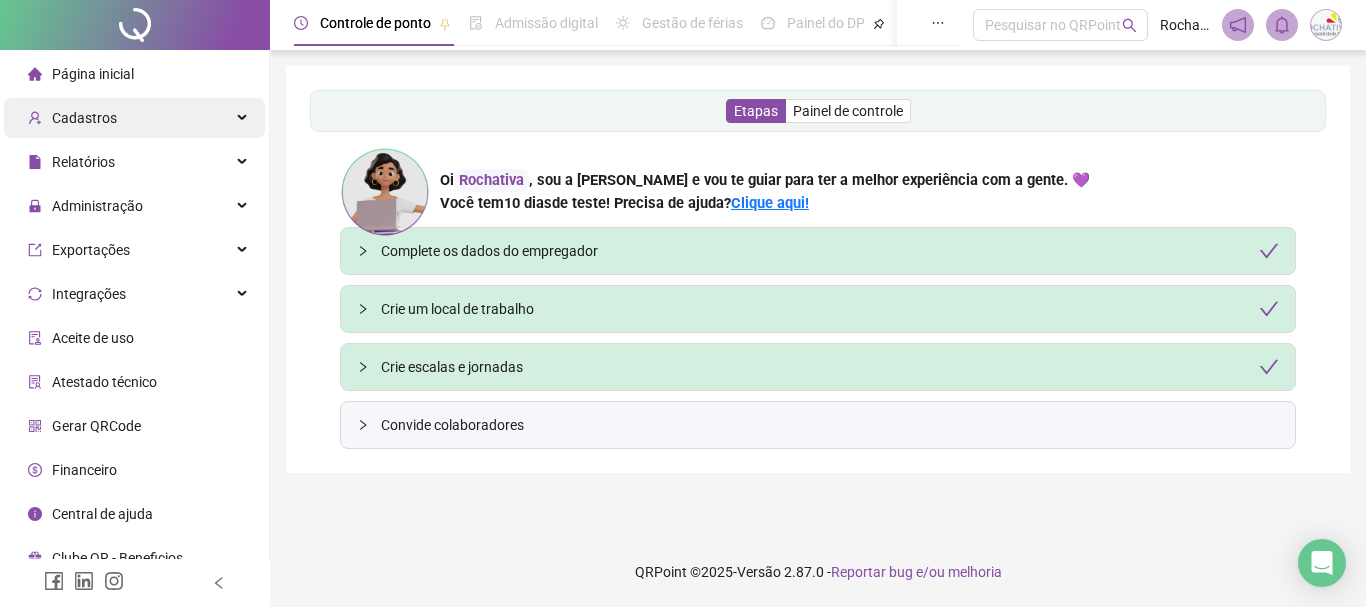 click on "Cadastros" at bounding box center (134, 118) 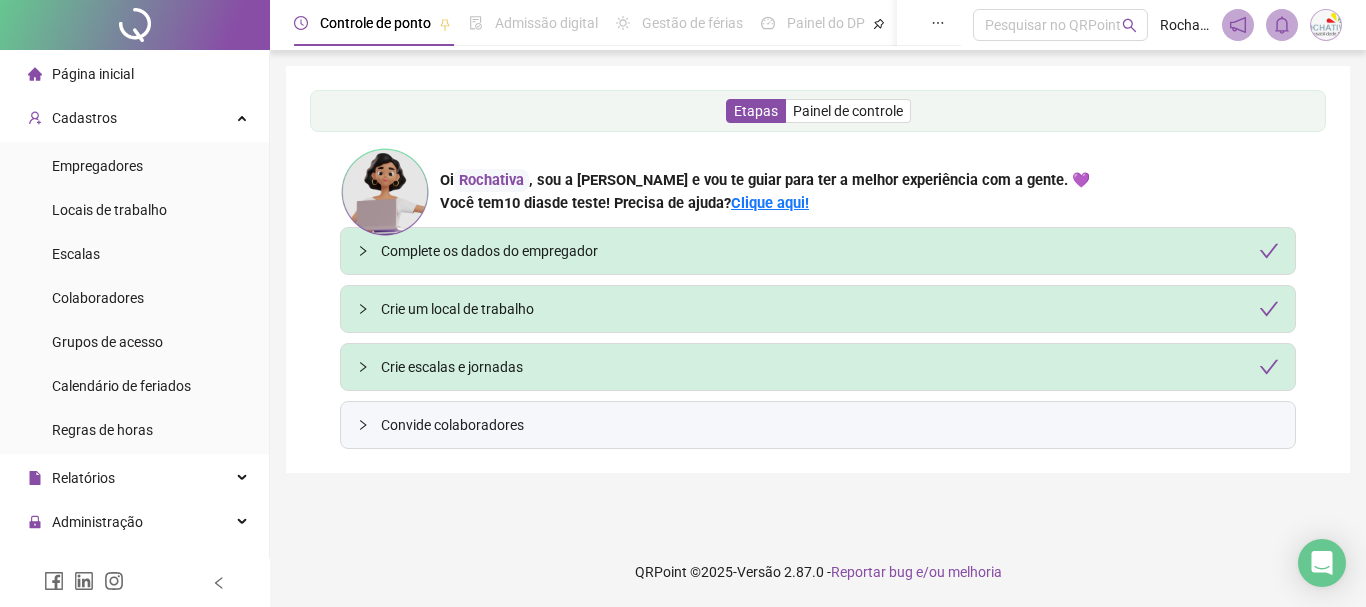 click on "Colaboradores" at bounding box center [98, 298] 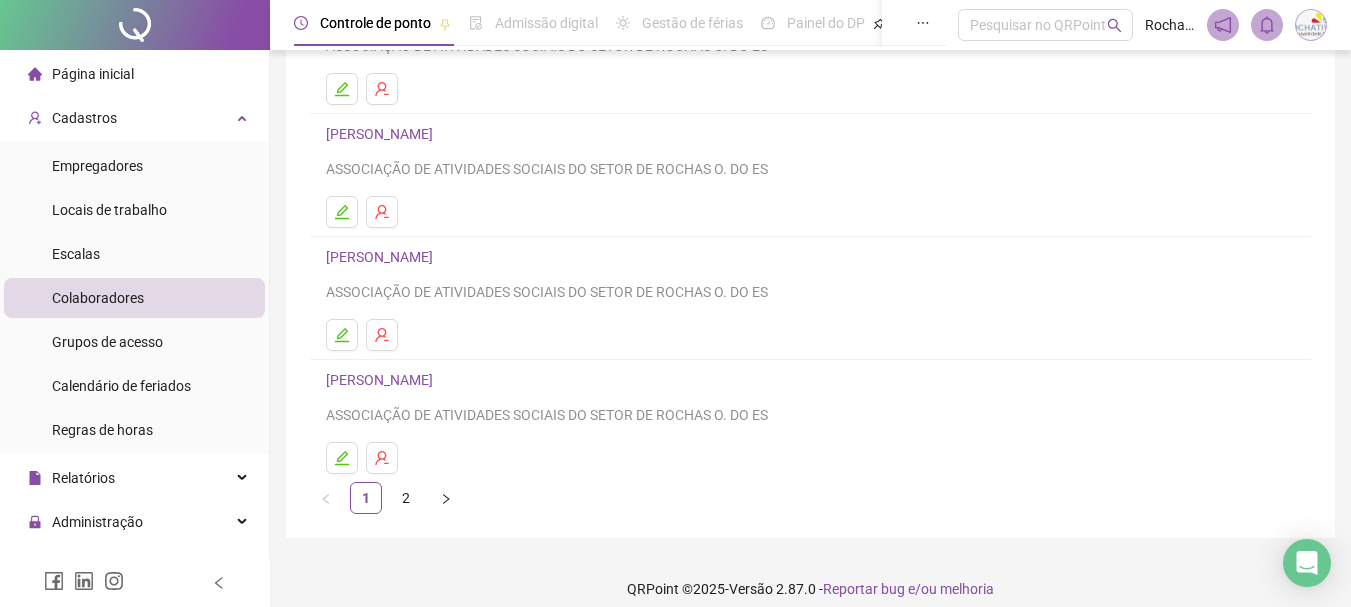 scroll, scrollTop: 360, scrollLeft: 0, axis: vertical 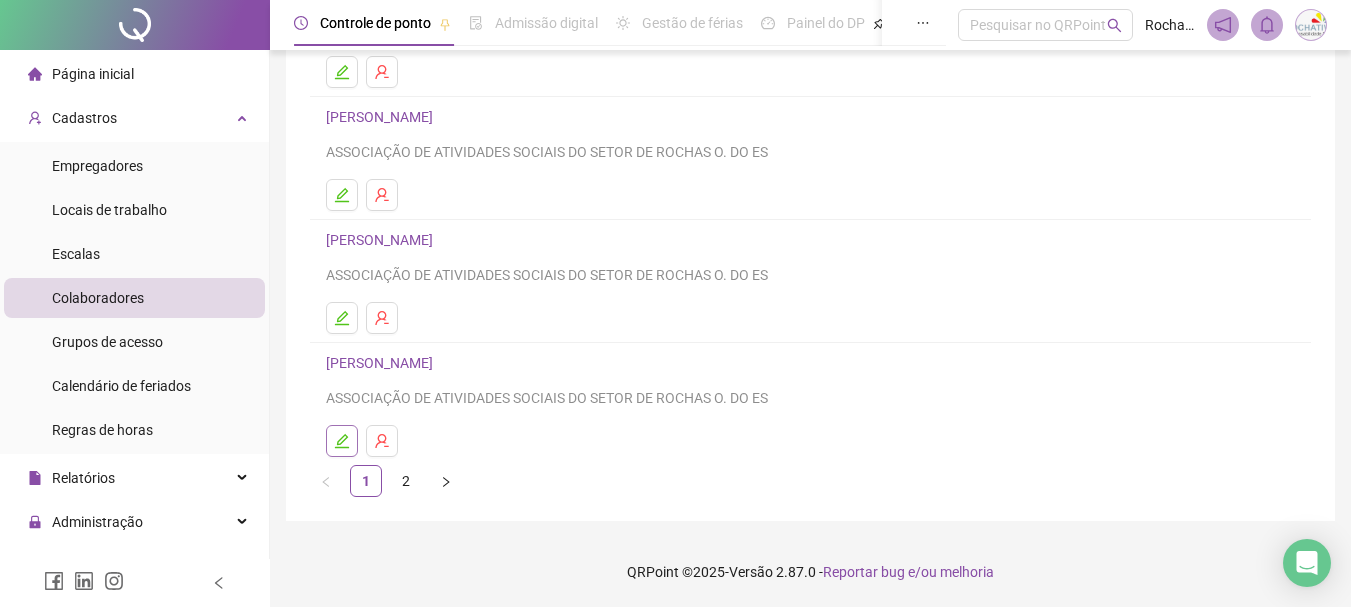 click at bounding box center [342, 441] 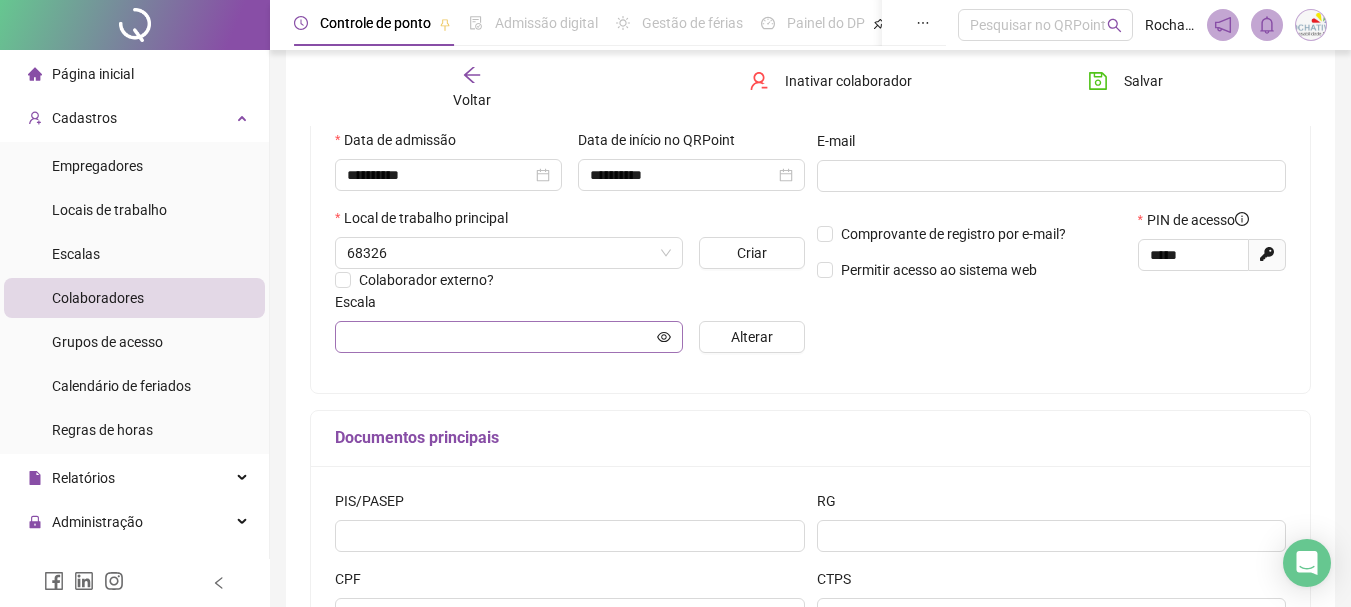 type on "**********" 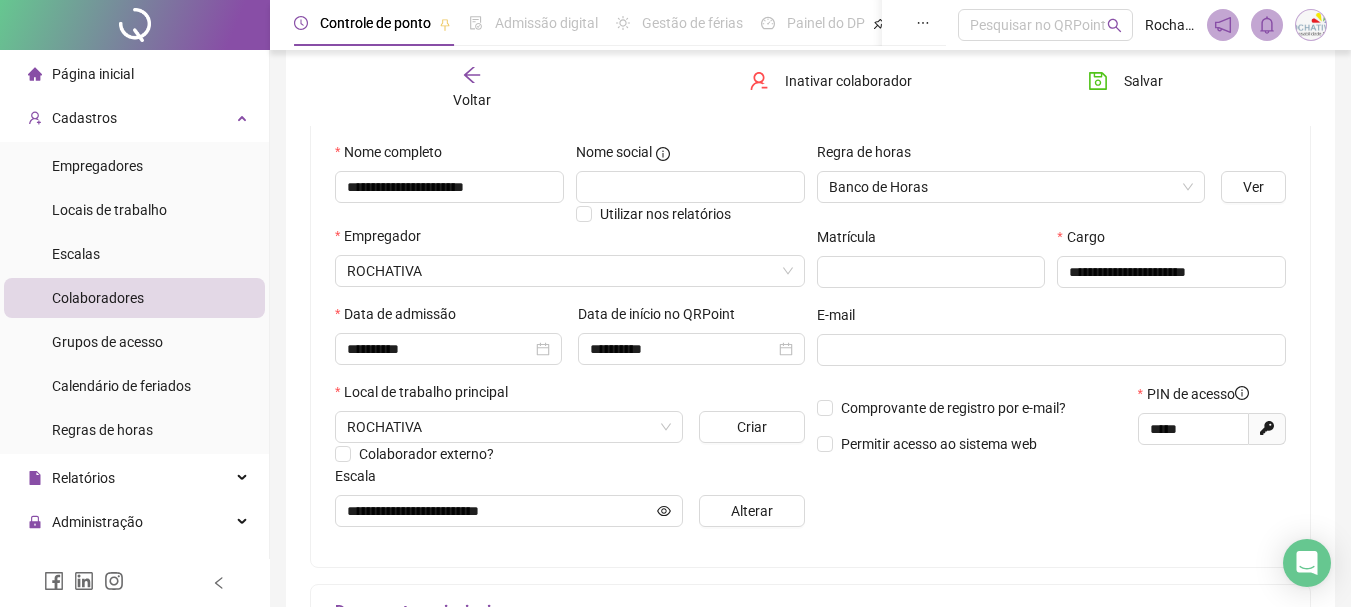 scroll, scrollTop: 170, scrollLeft: 0, axis: vertical 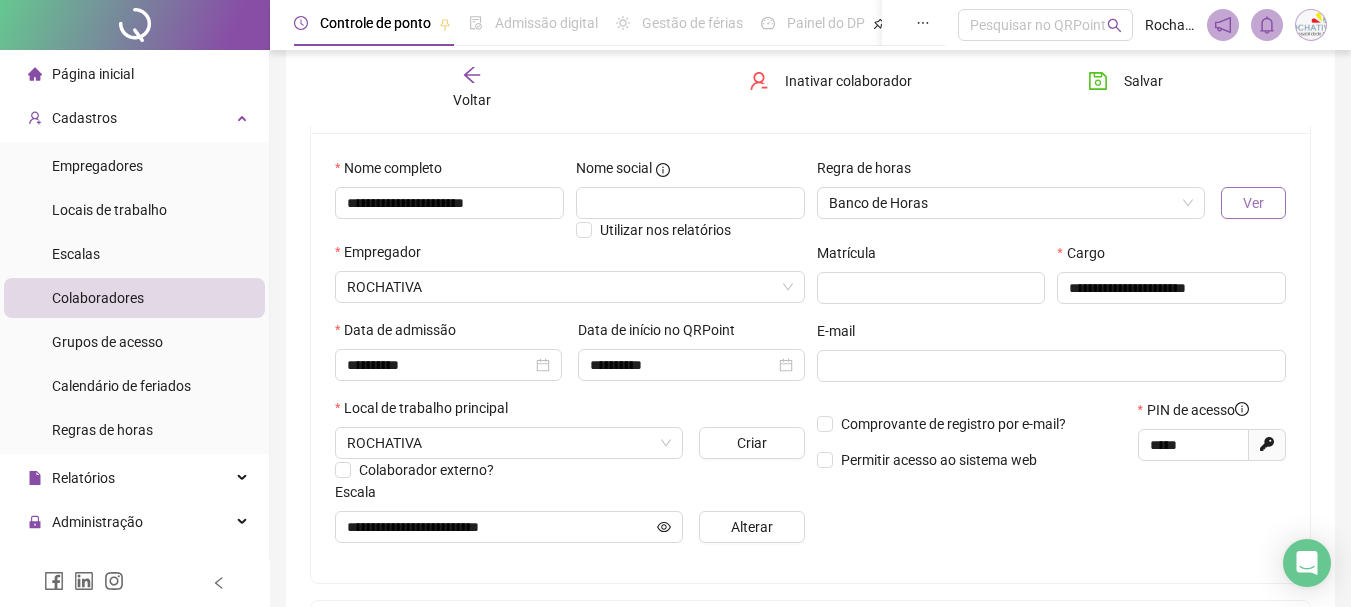 click on "Ver" at bounding box center (1253, 203) 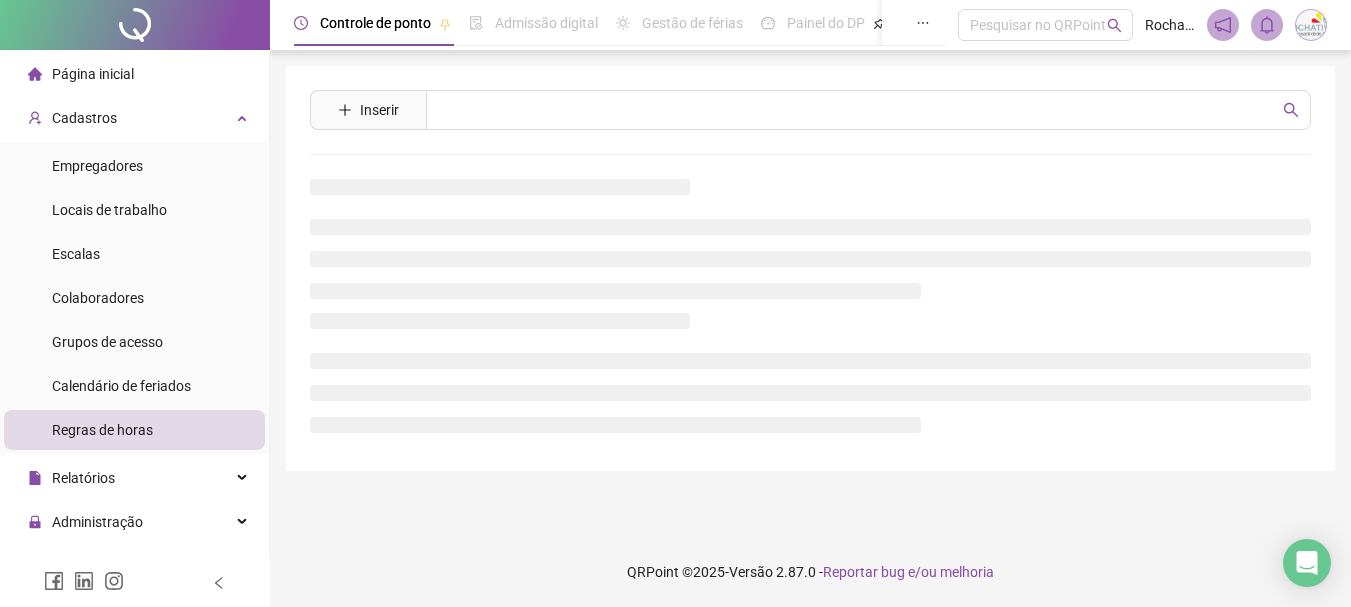 scroll, scrollTop: 0, scrollLeft: 0, axis: both 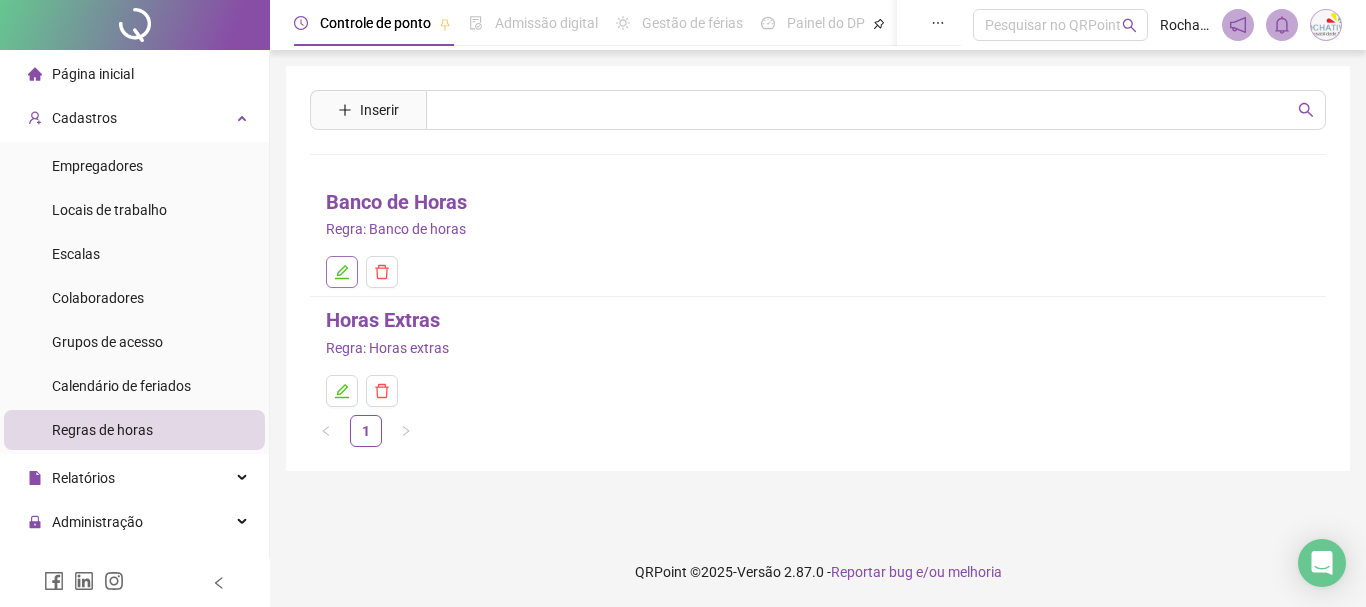 click 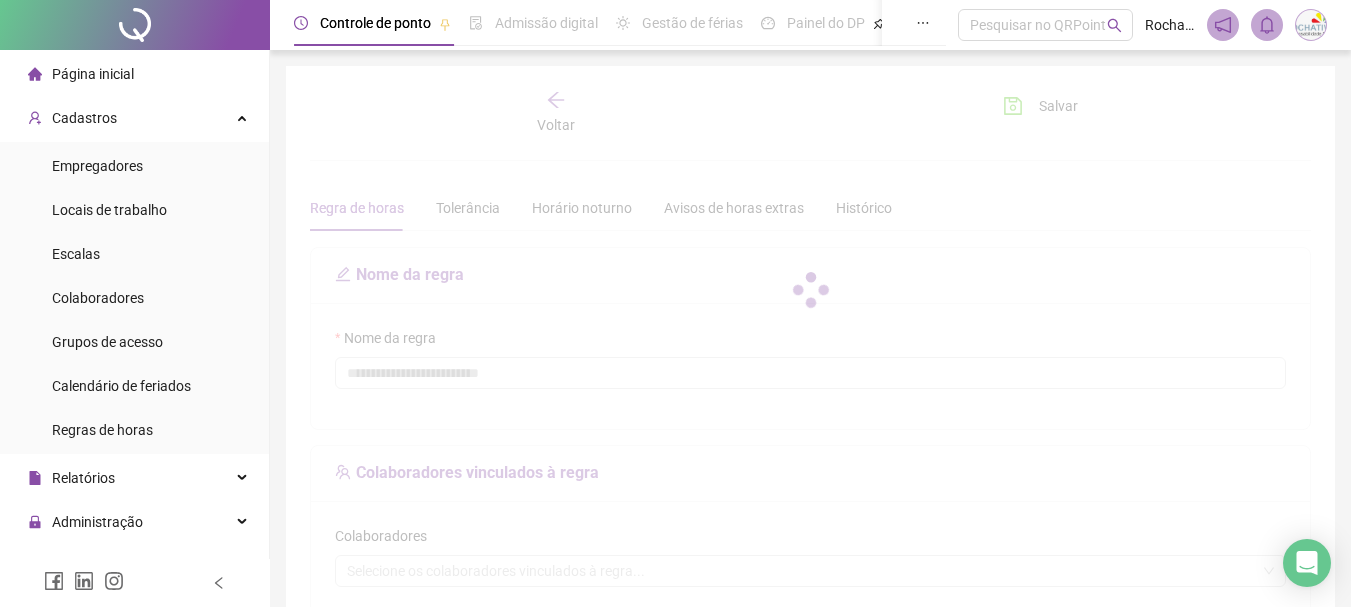 type on "**********" 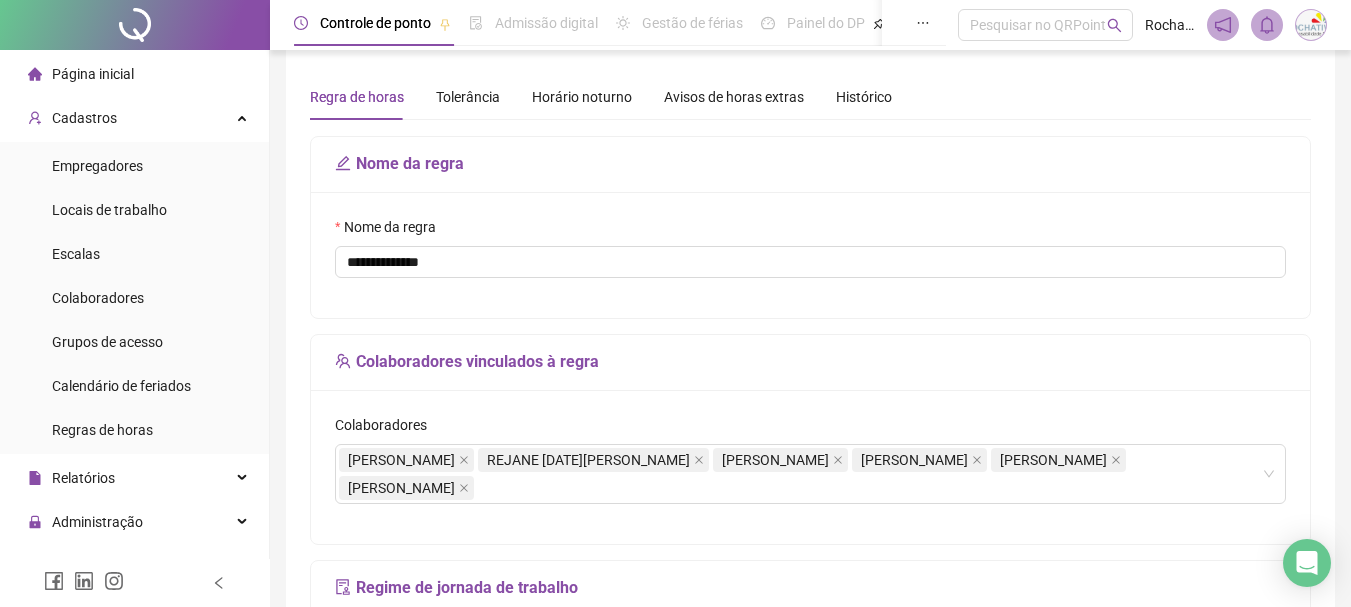 scroll, scrollTop: 0, scrollLeft: 0, axis: both 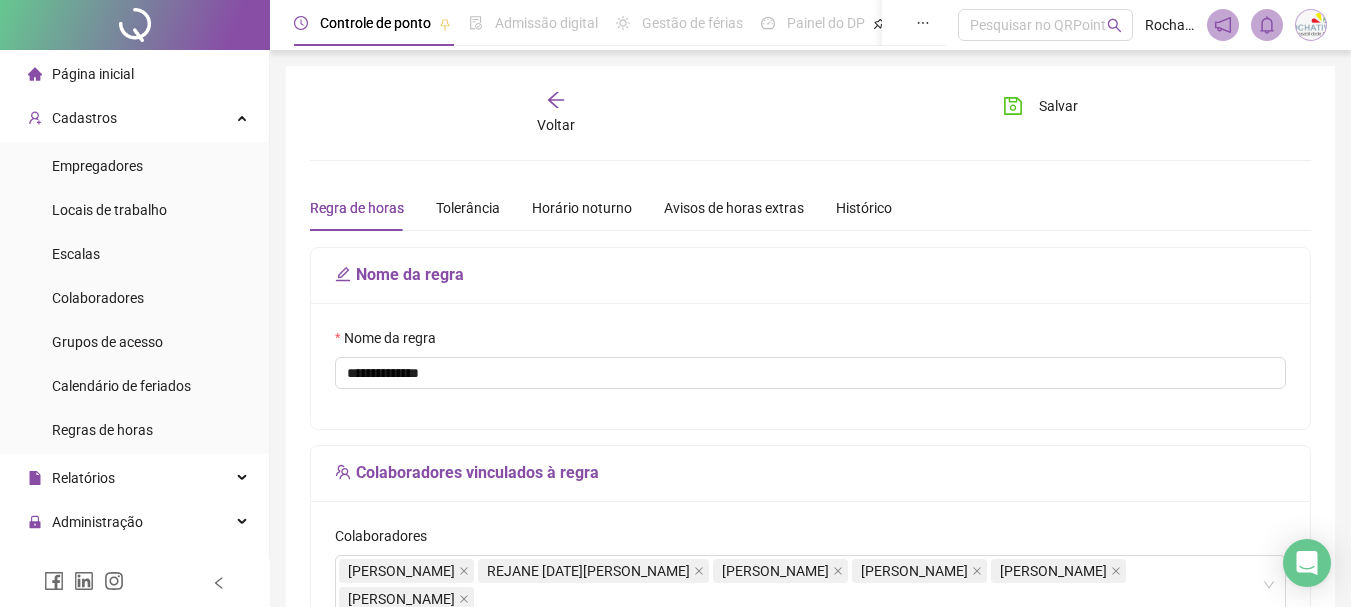 click 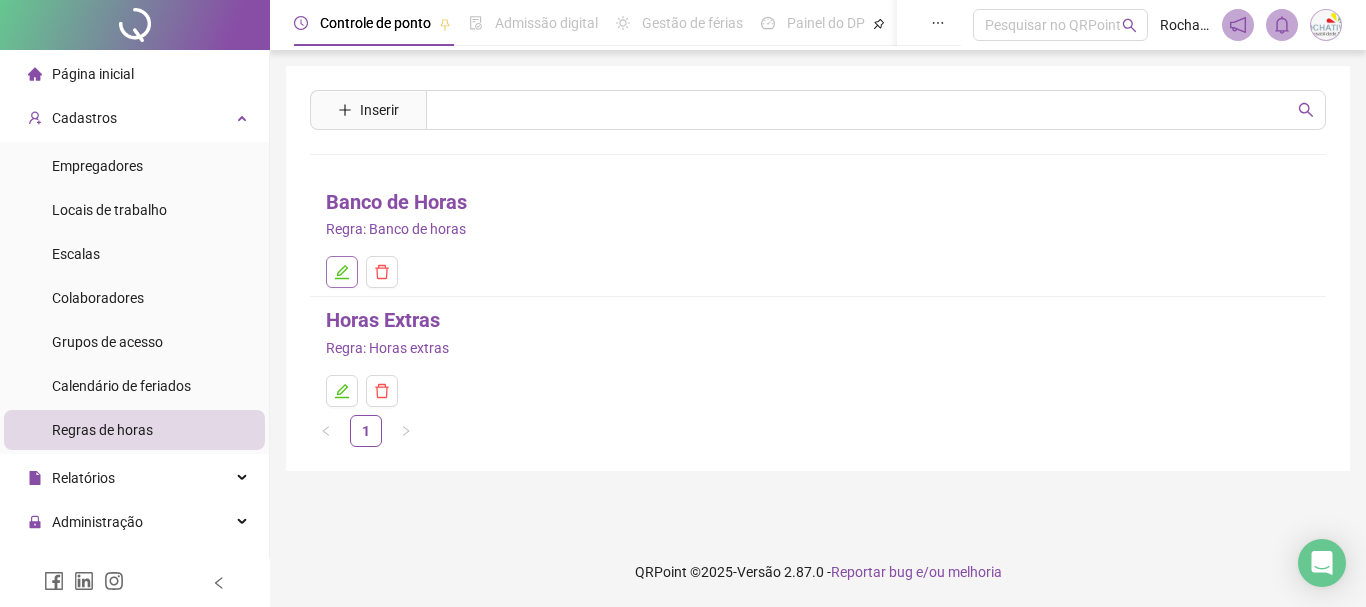 click 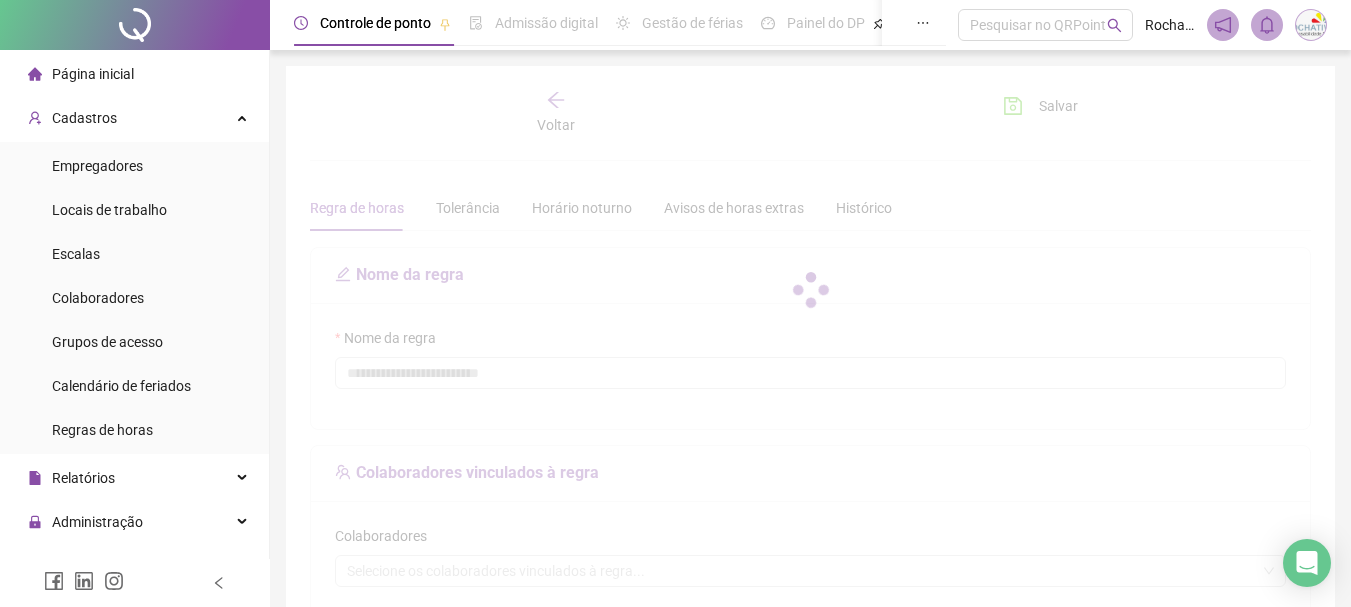 type on "**********" 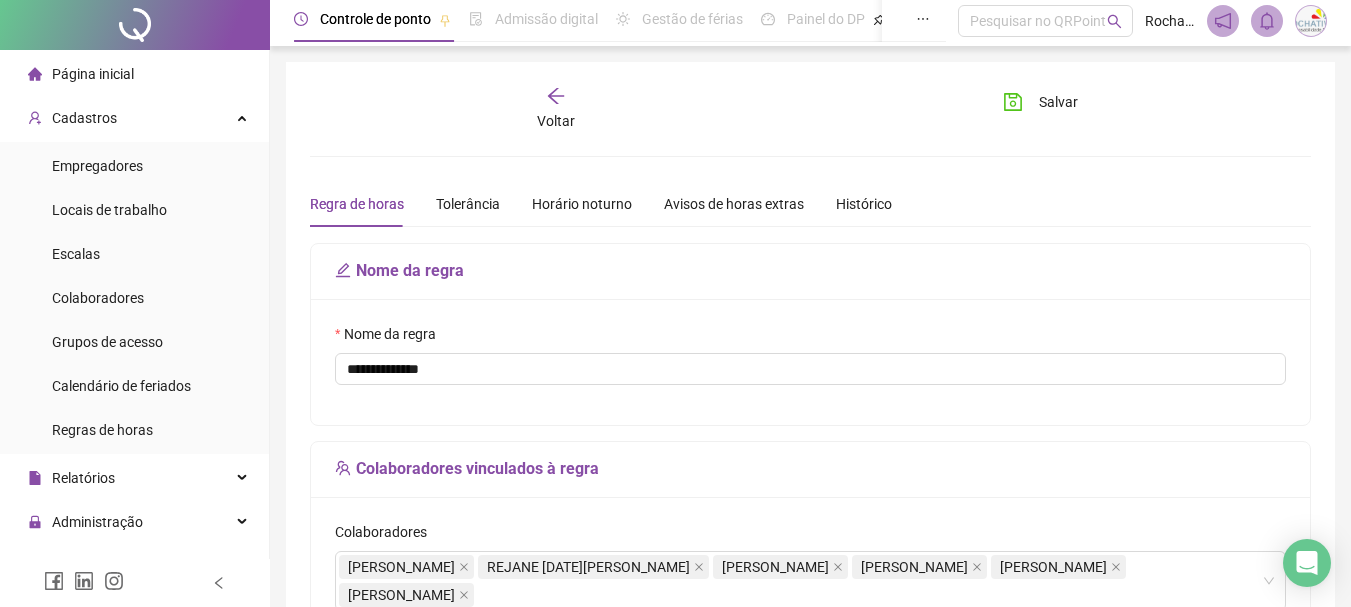 scroll, scrollTop: 0, scrollLeft: 0, axis: both 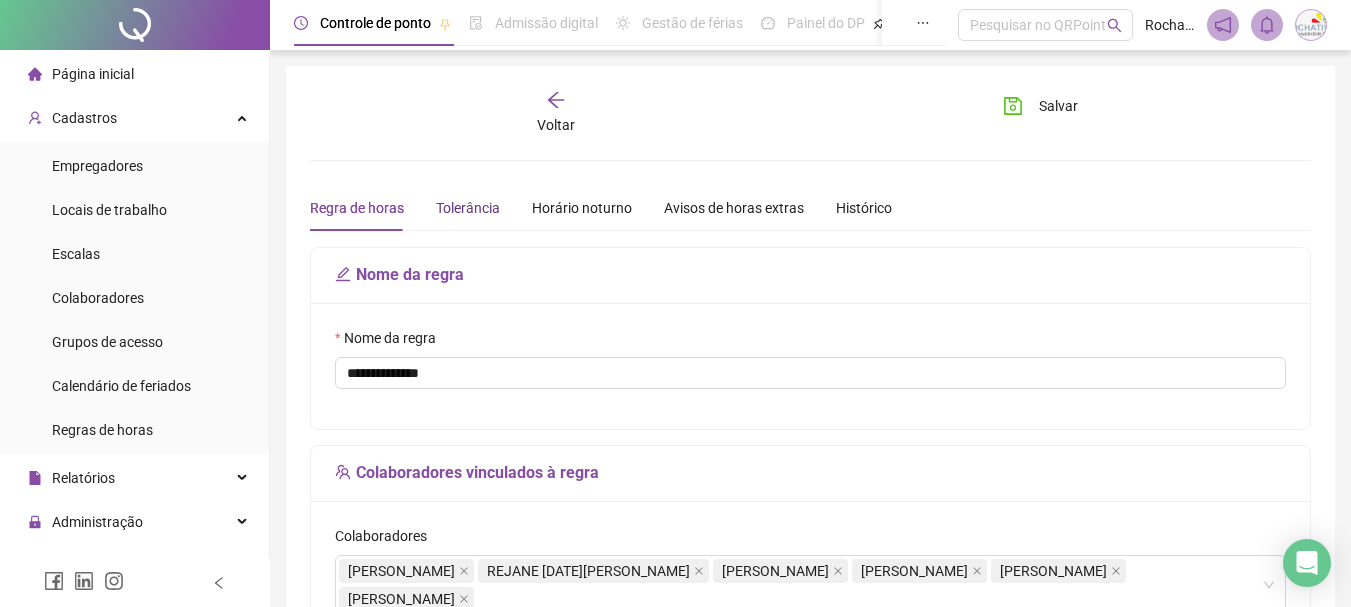 click on "Tolerância" at bounding box center (468, 208) 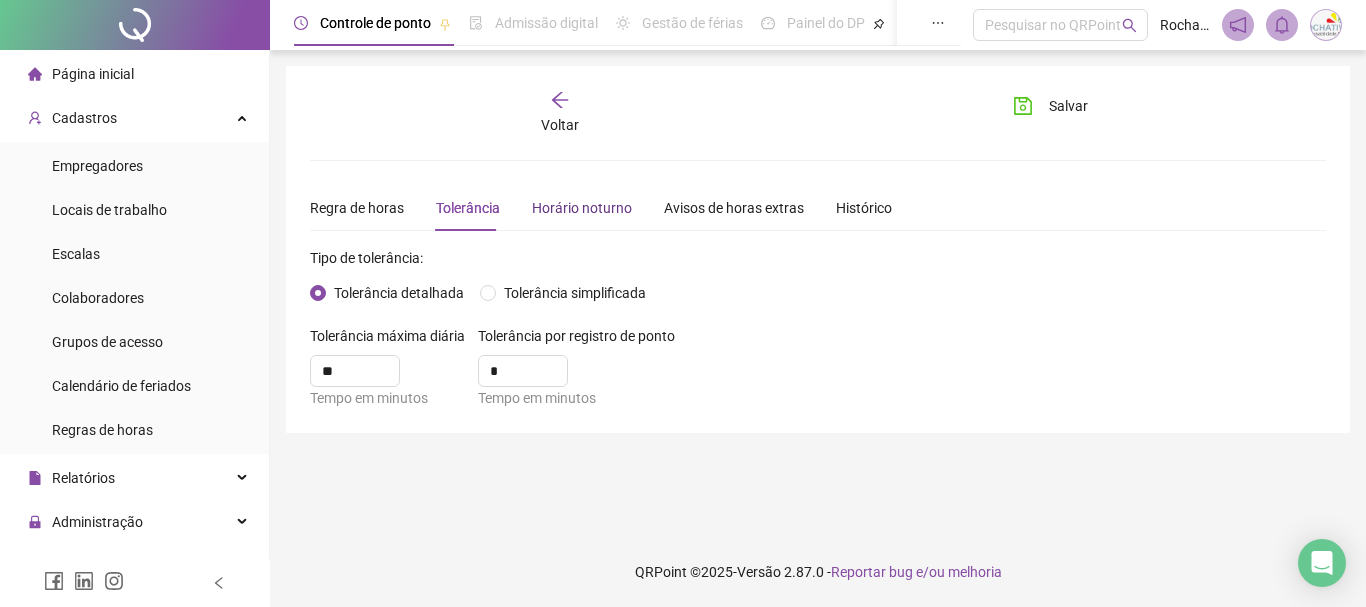 click on "Horário noturno" at bounding box center (582, 208) 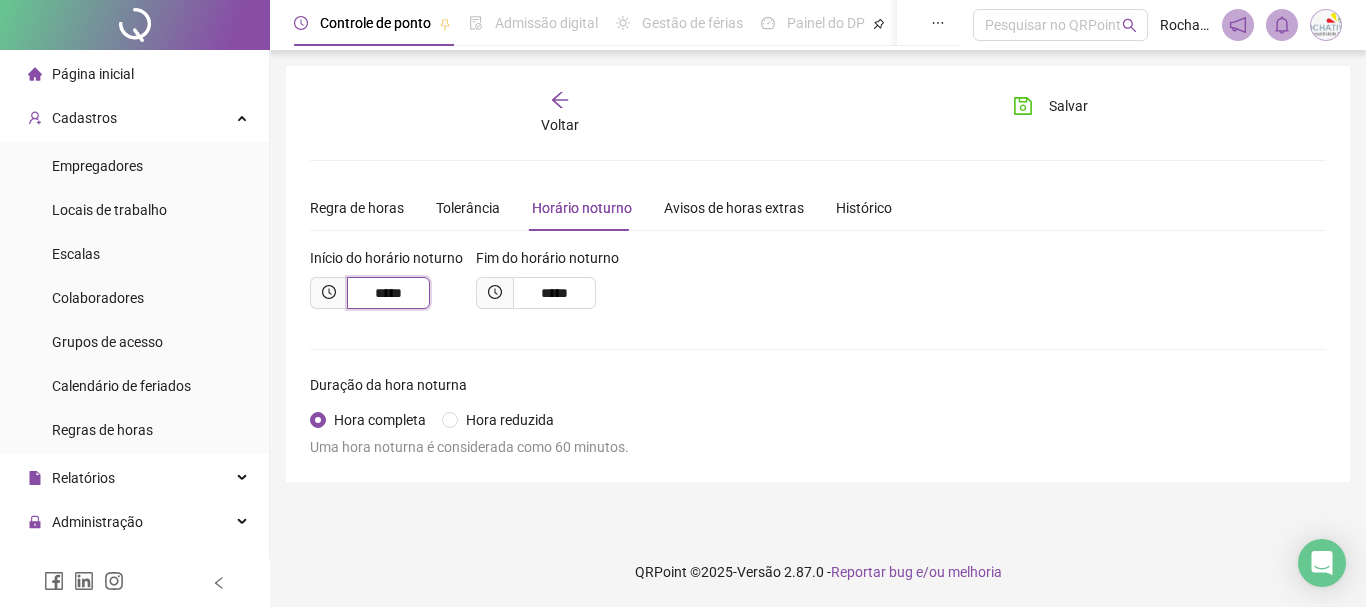 click on "*****" at bounding box center [388, 293] 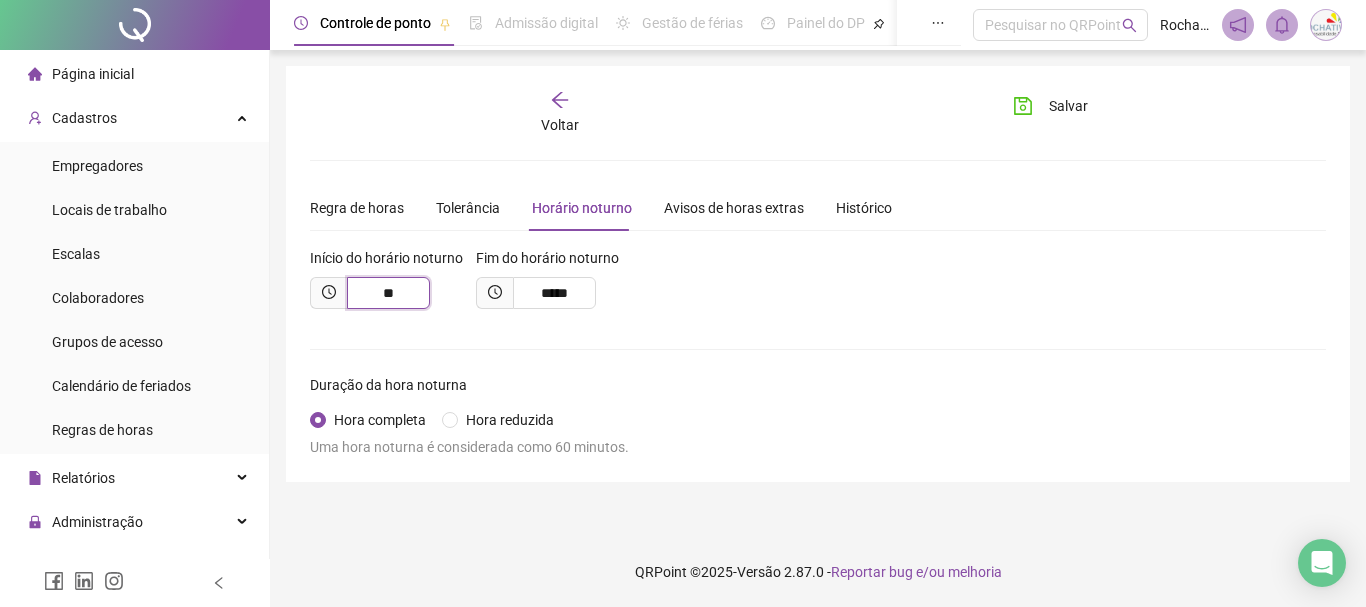 type on "*" 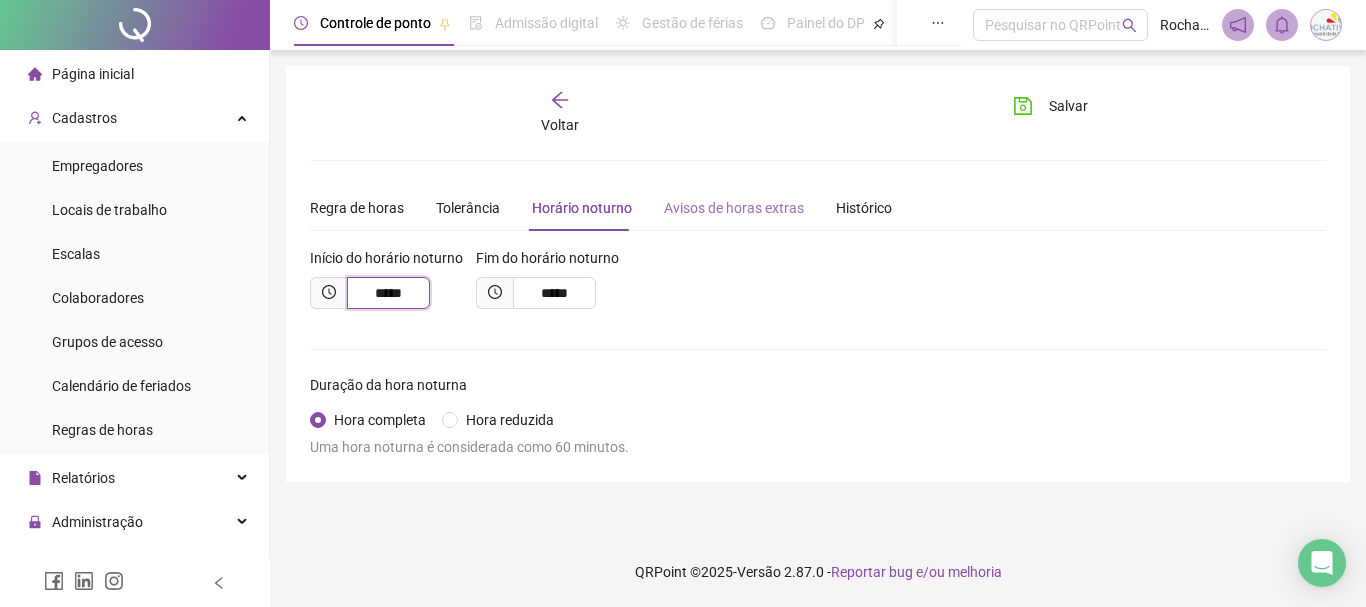 type on "*****" 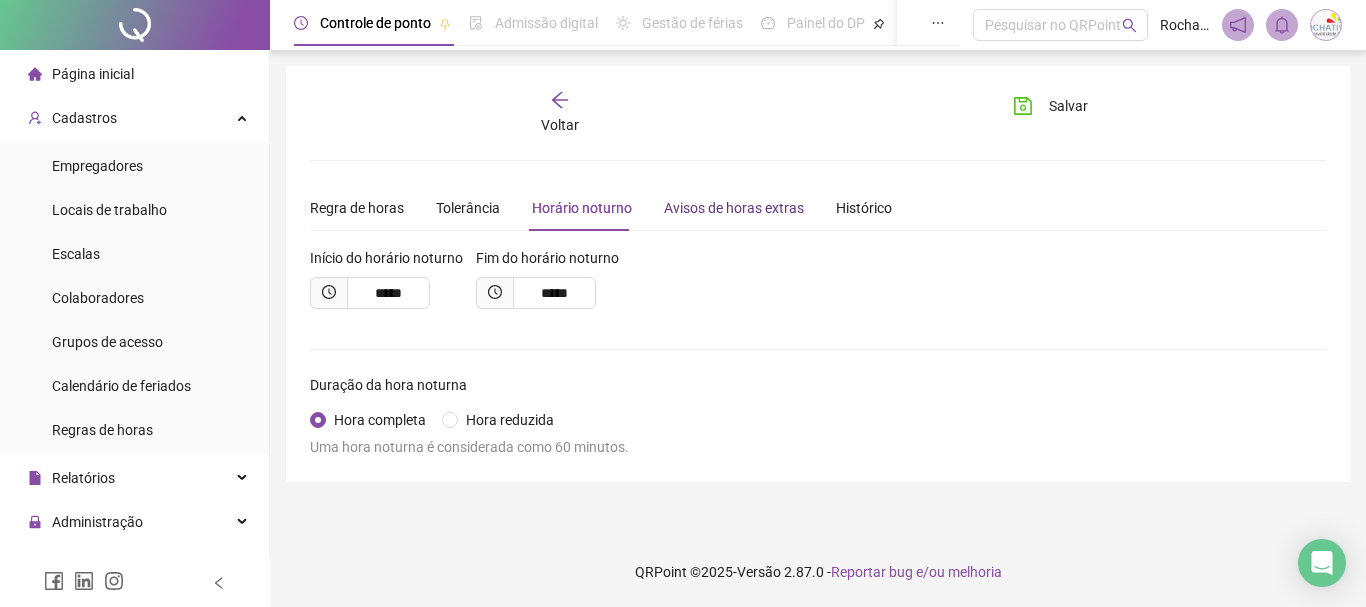 click on "Avisos de horas extras" at bounding box center [734, 208] 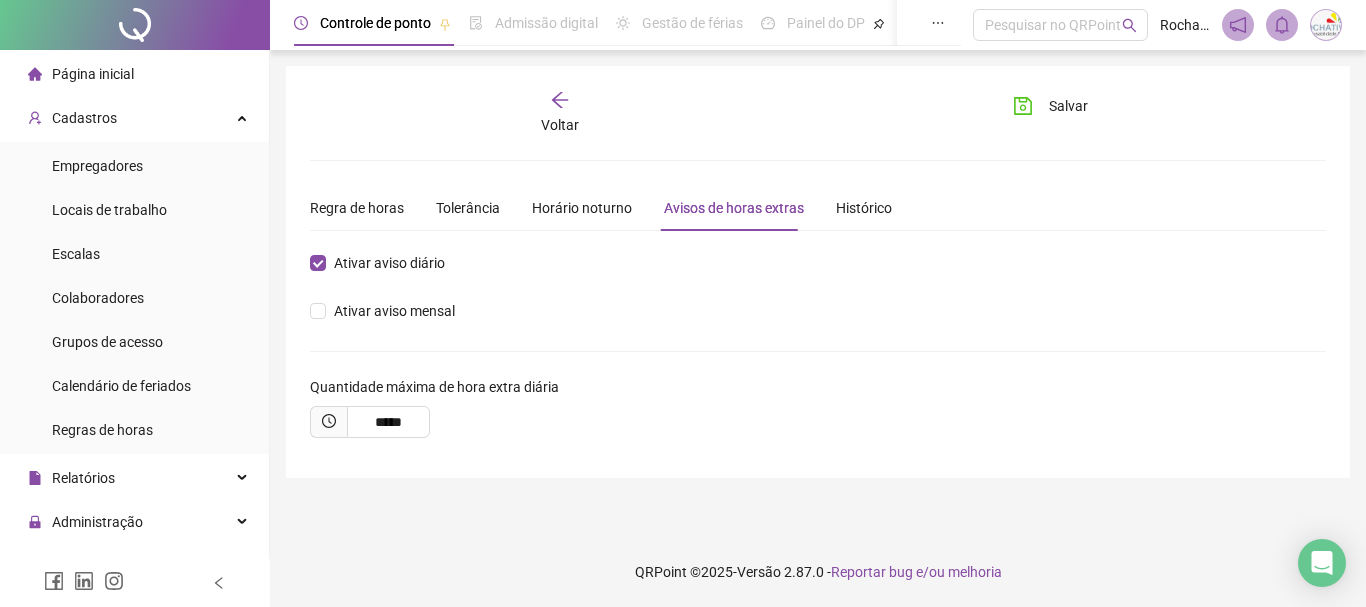 click 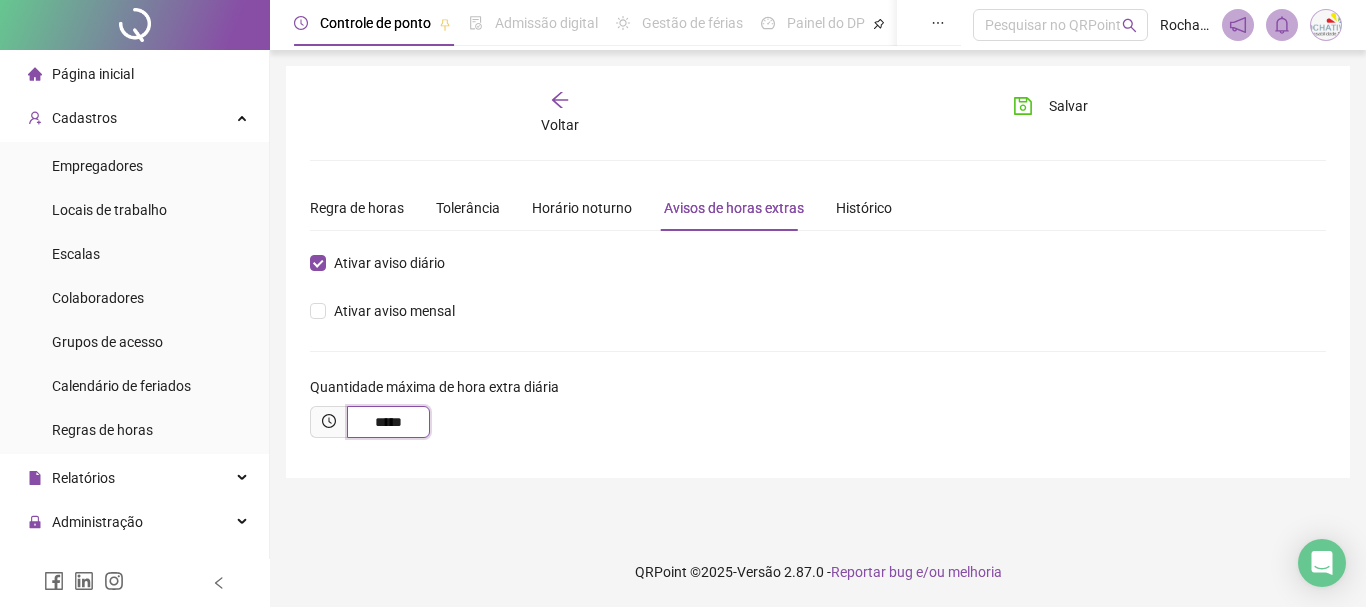 click on "*****" at bounding box center [388, 422] 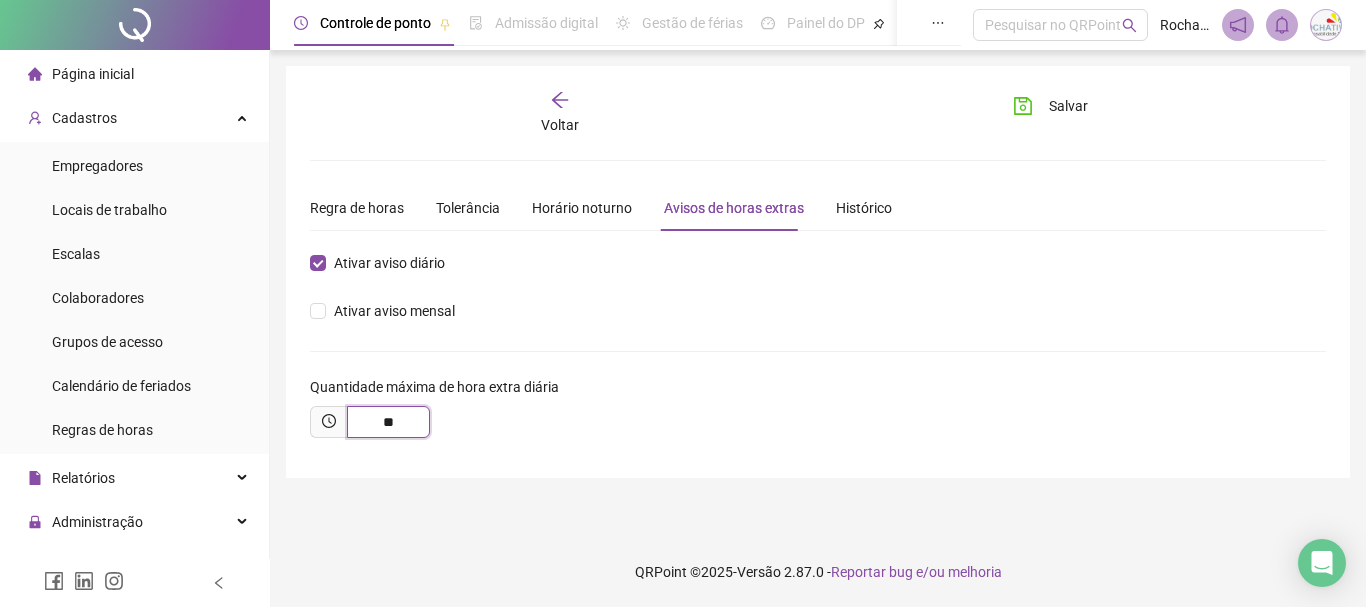 type on "**" 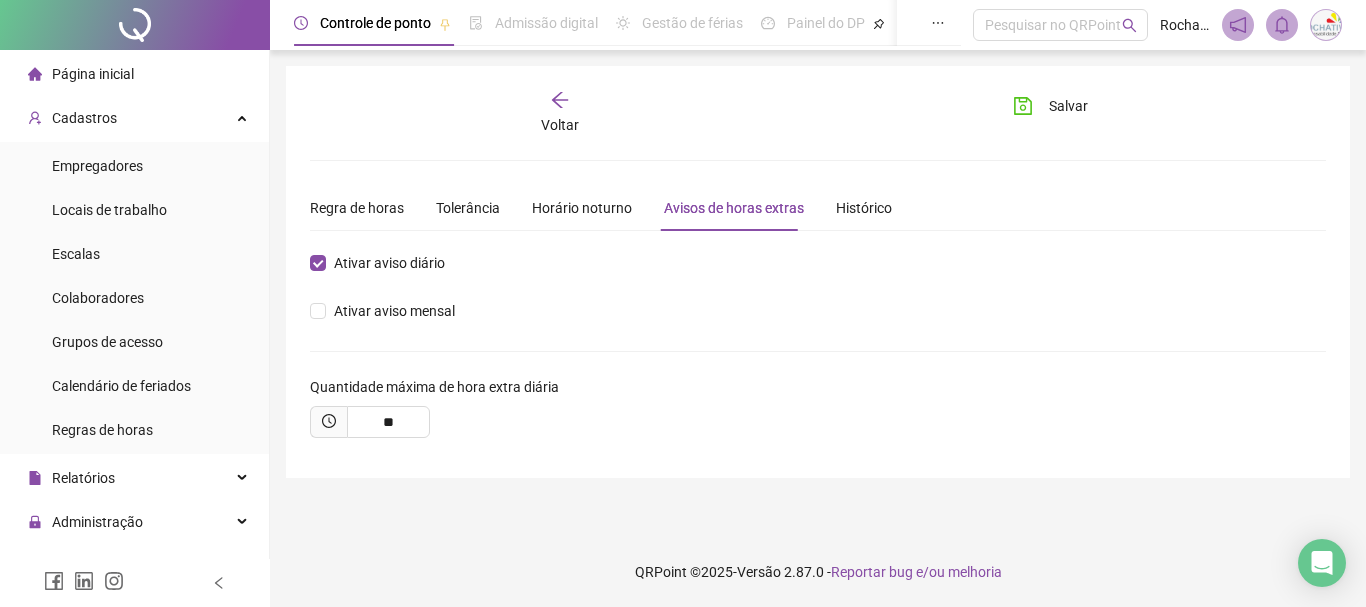 click on "**" at bounding box center (818, 422) 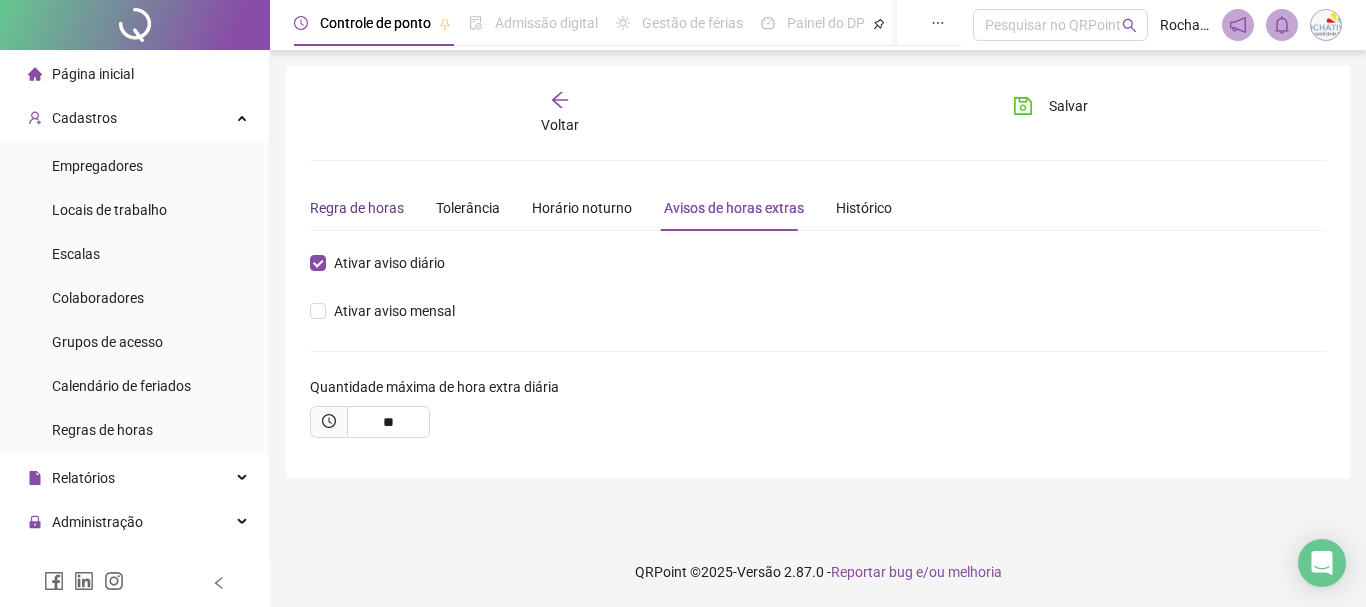 click on "Regra de horas" at bounding box center [357, 208] 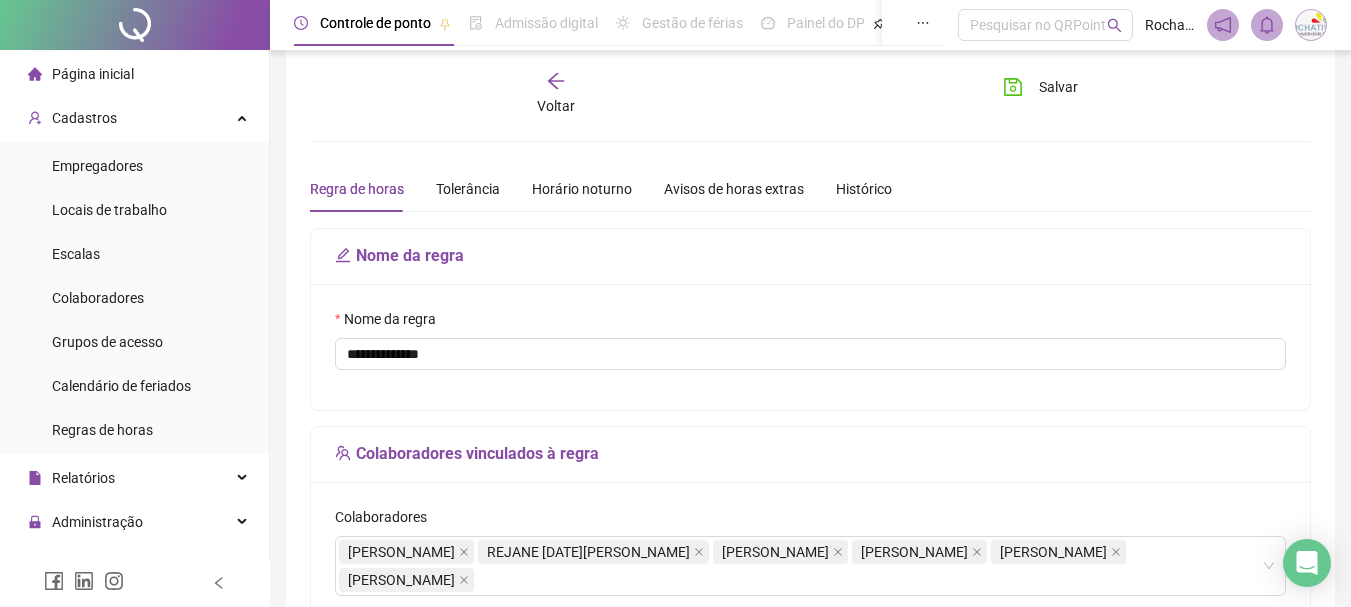 scroll, scrollTop: 0, scrollLeft: 0, axis: both 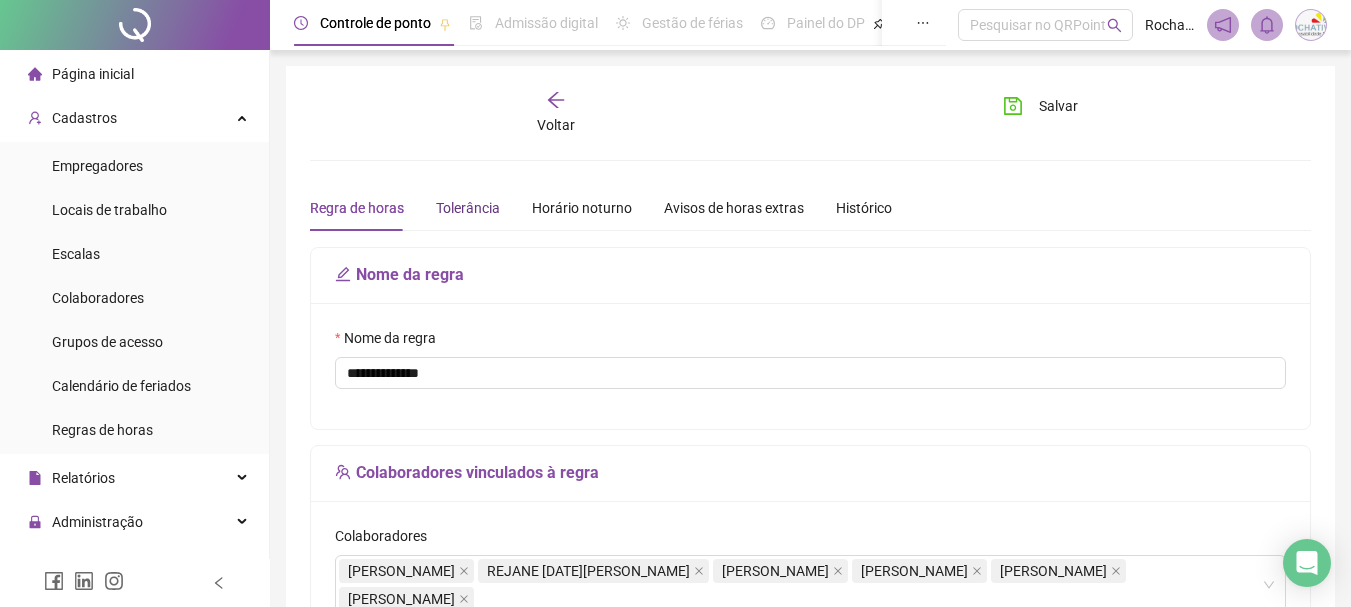 click on "Tolerância" at bounding box center (468, 208) 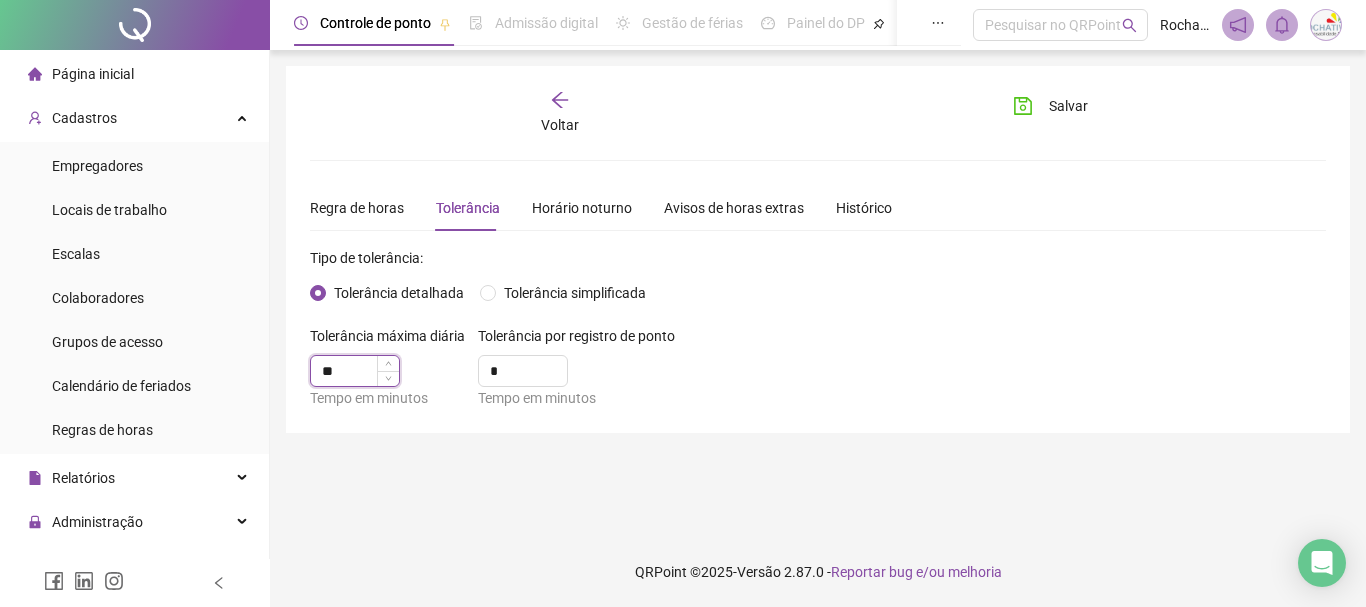 click on "**" at bounding box center [355, 371] 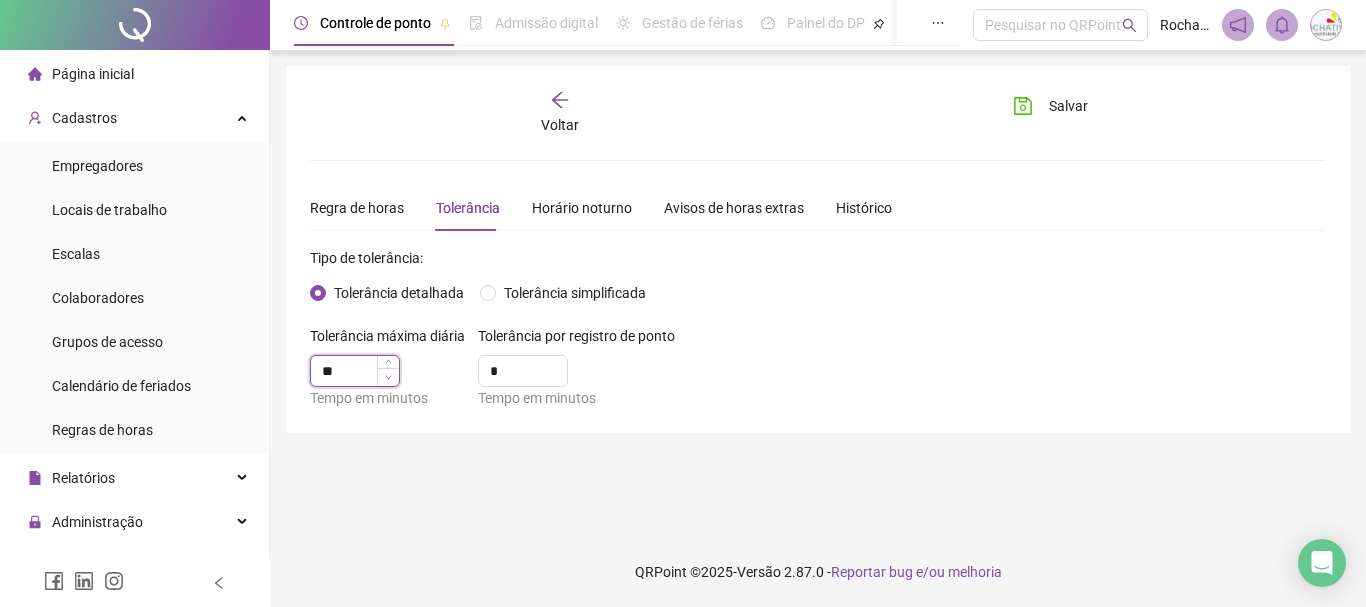 click 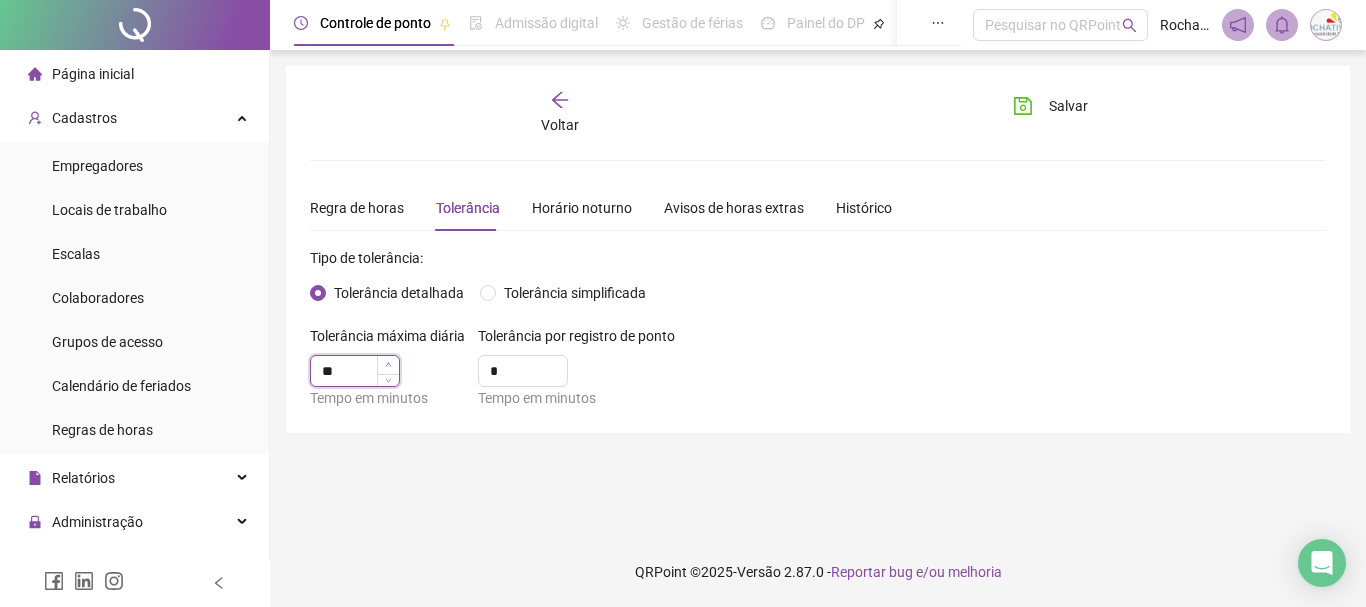 click at bounding box center (388, 365) 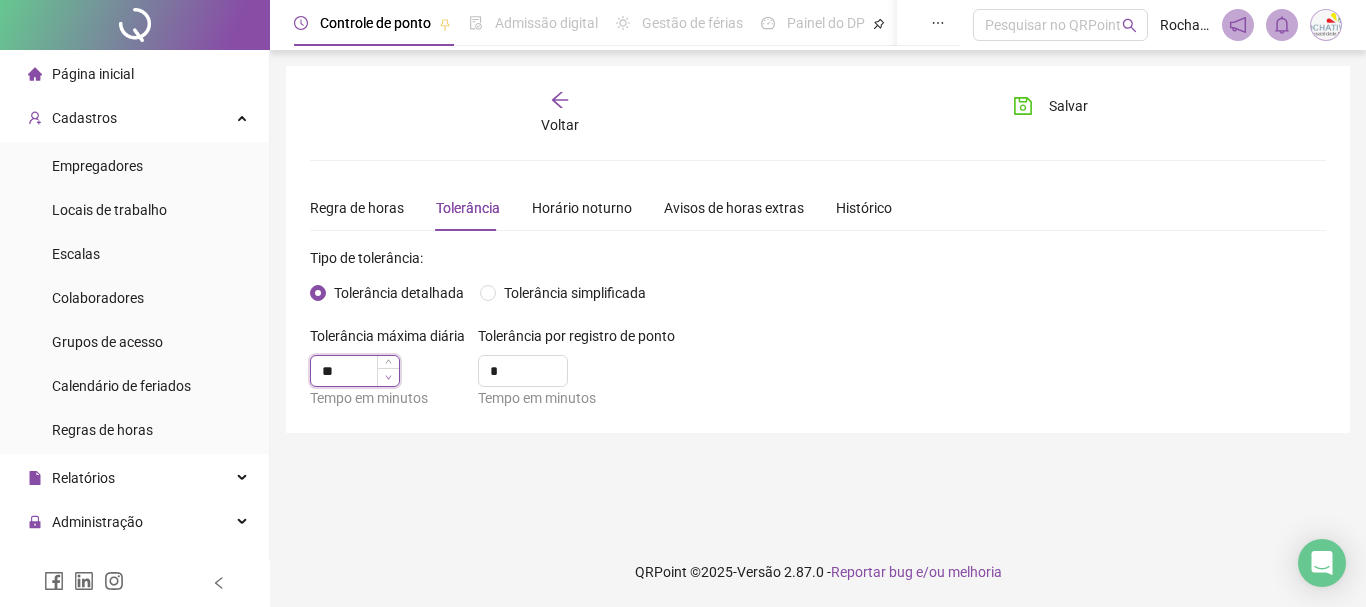 type on "**" 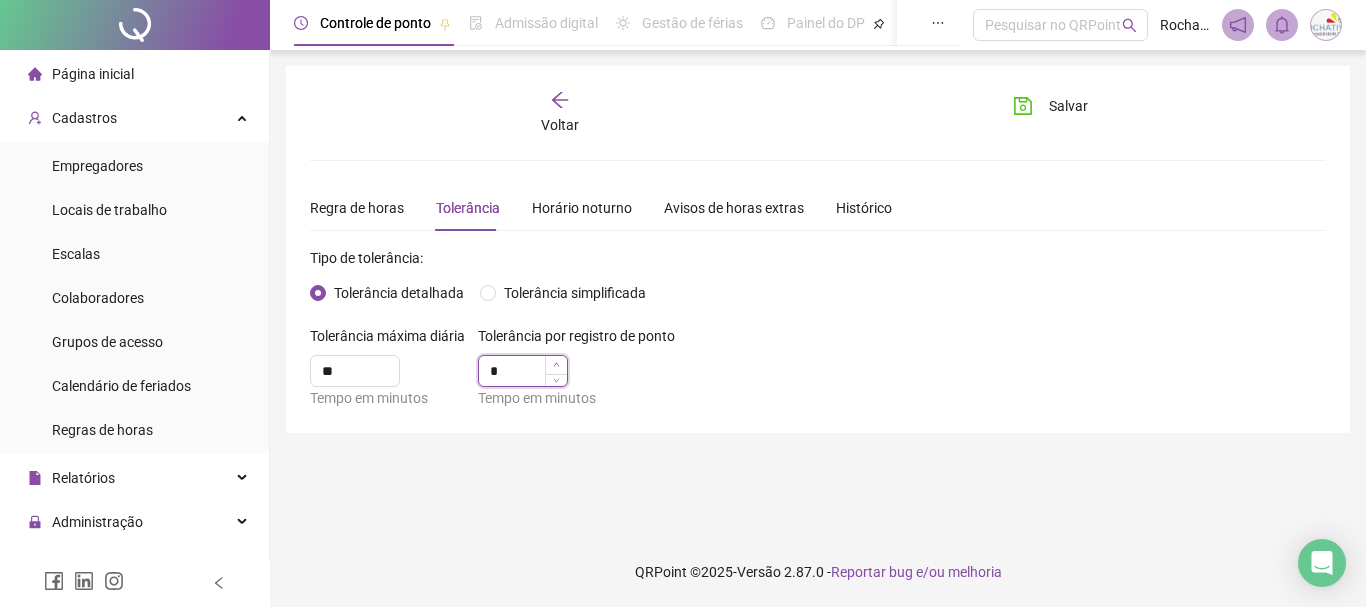 click 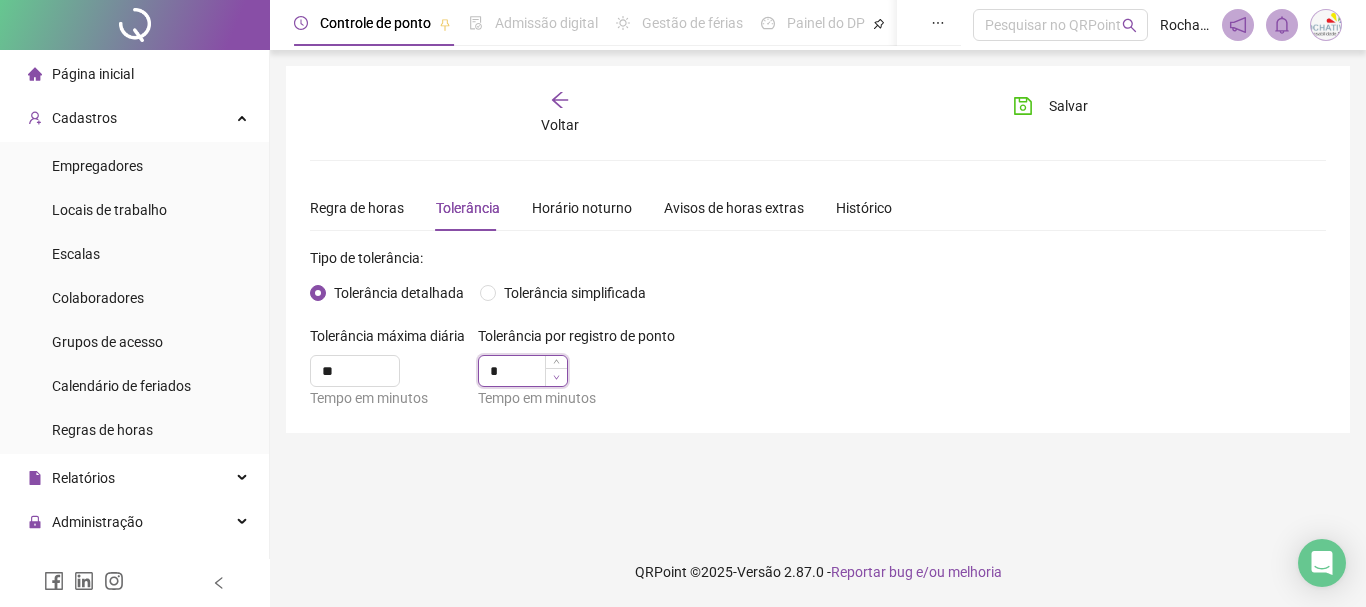 type on "*" 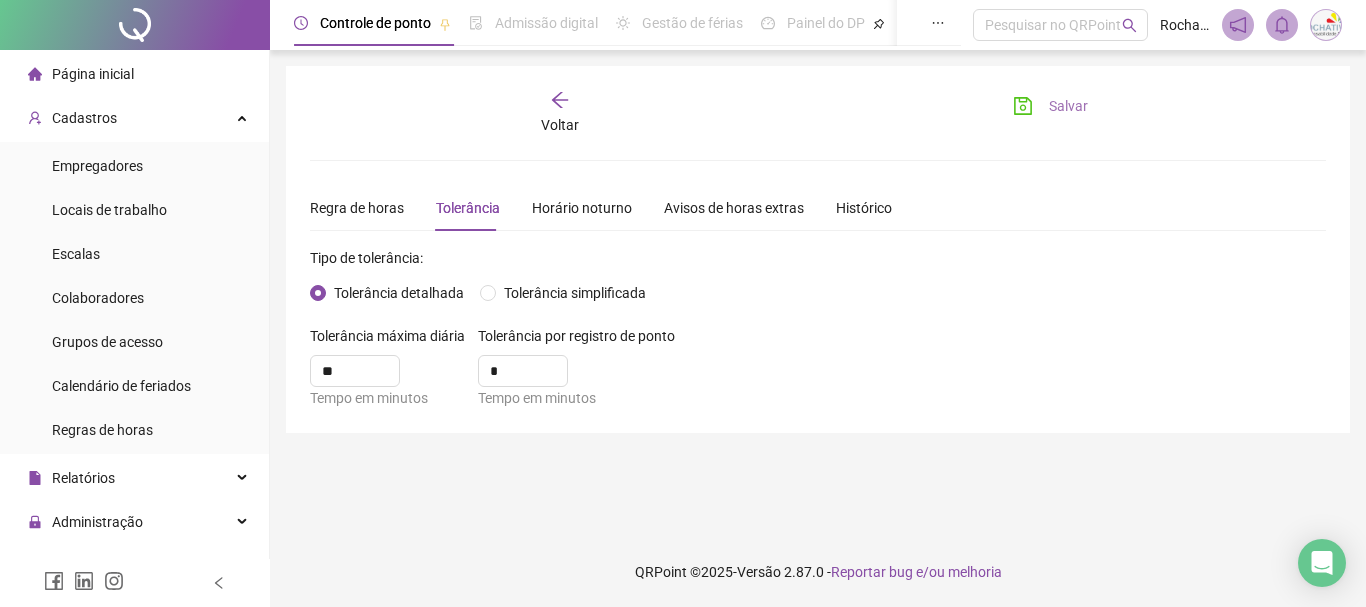 click 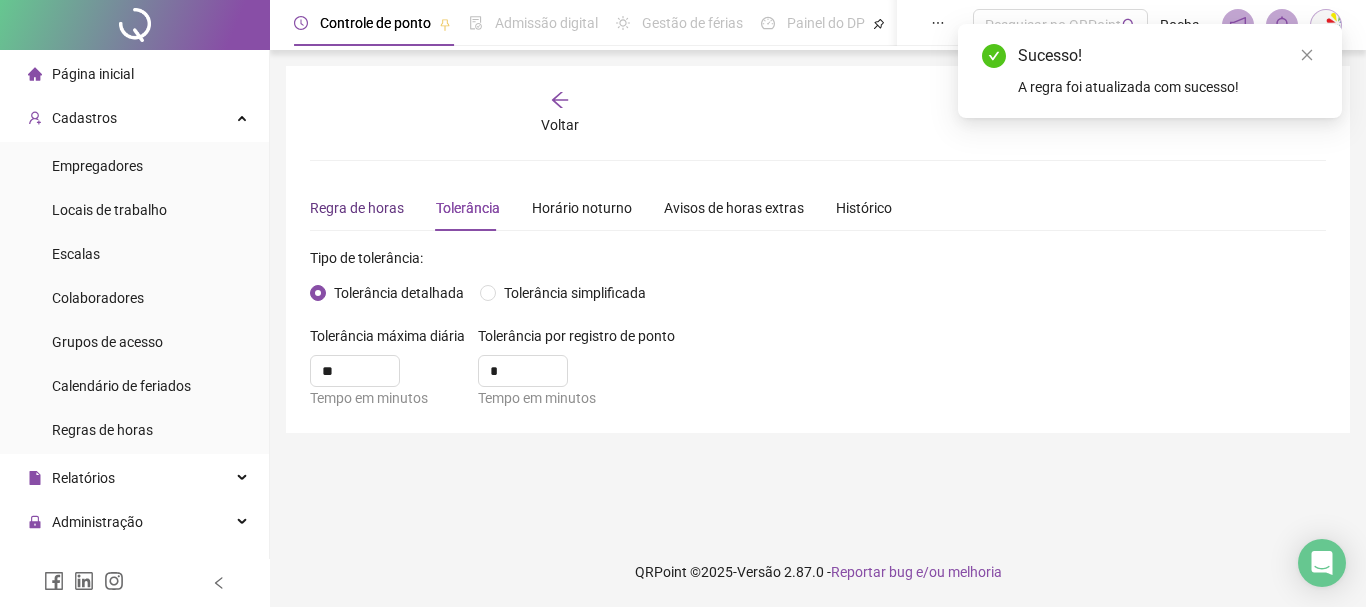 click on "Regra de horas" at bounding box center [357, 208] 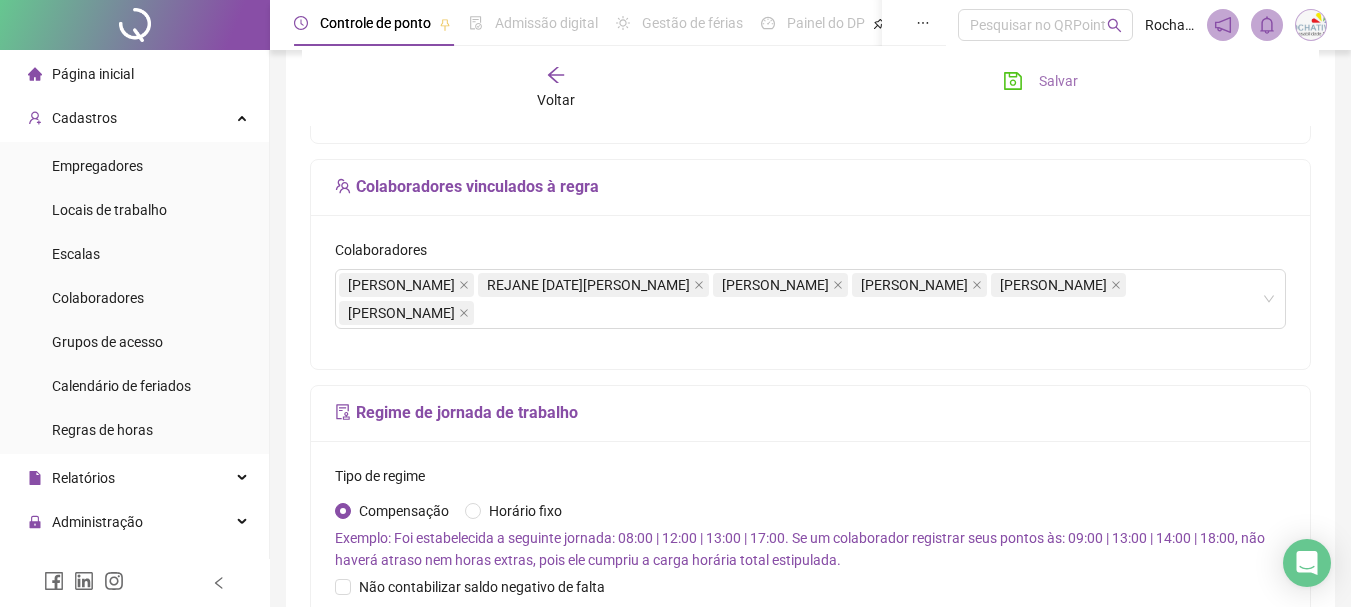 scroll, scrollTop: 0, scrollLeft: 0, axis: both 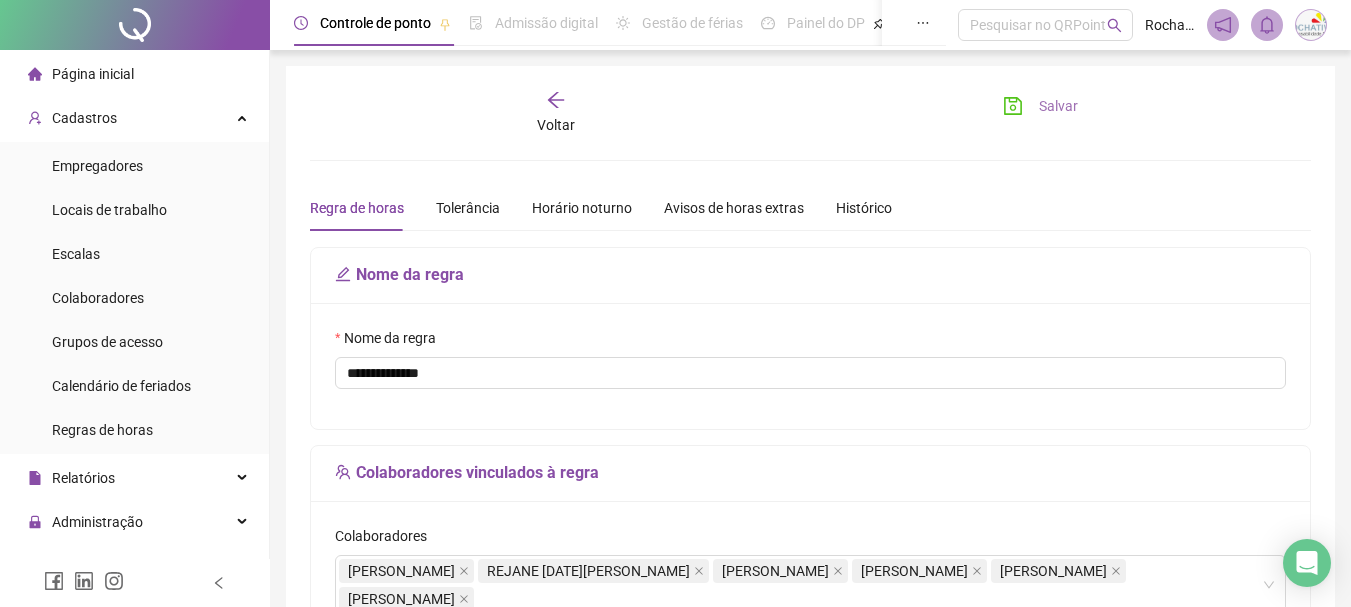 click 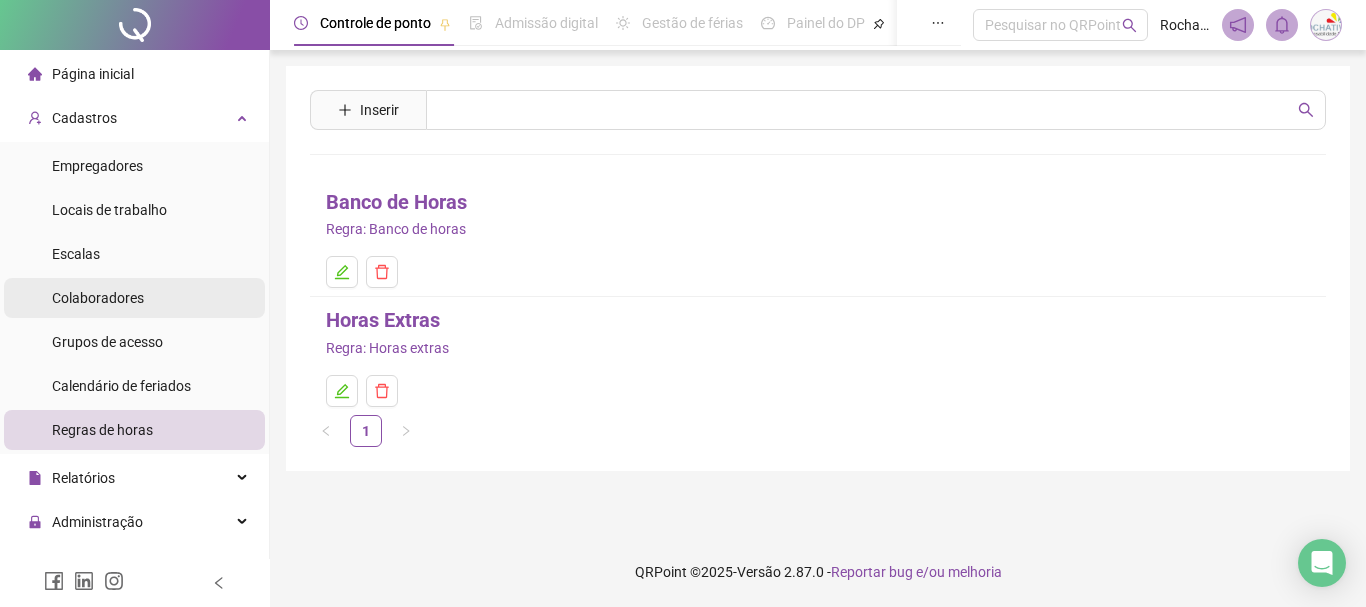 click on "Colaboradores" at bounding box center [98, 298] 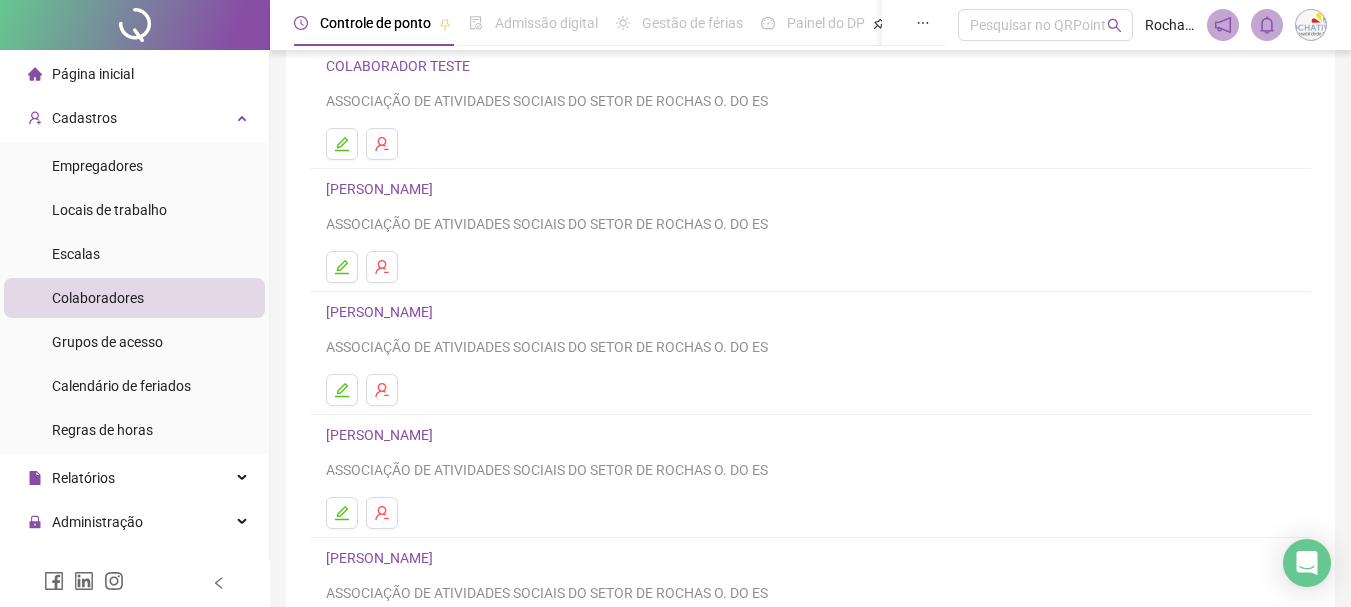scroll, scrollTop: 200, scrollLeft: 0, axis: vertical 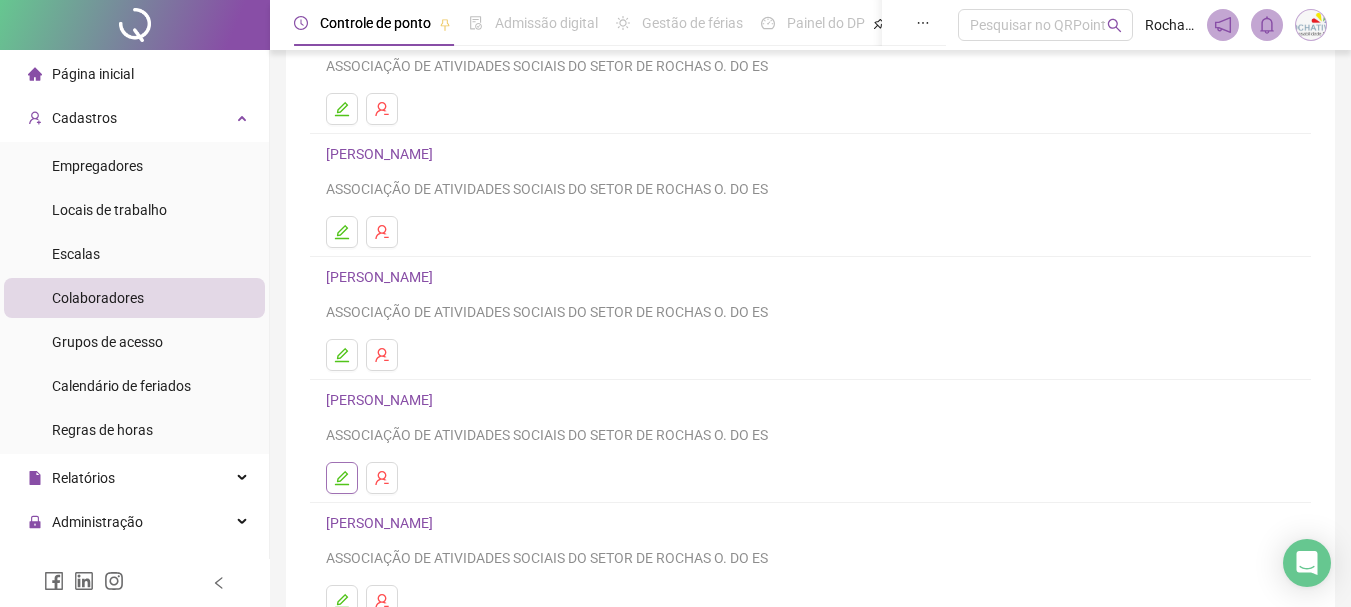 click at bounding box center [342, 478] 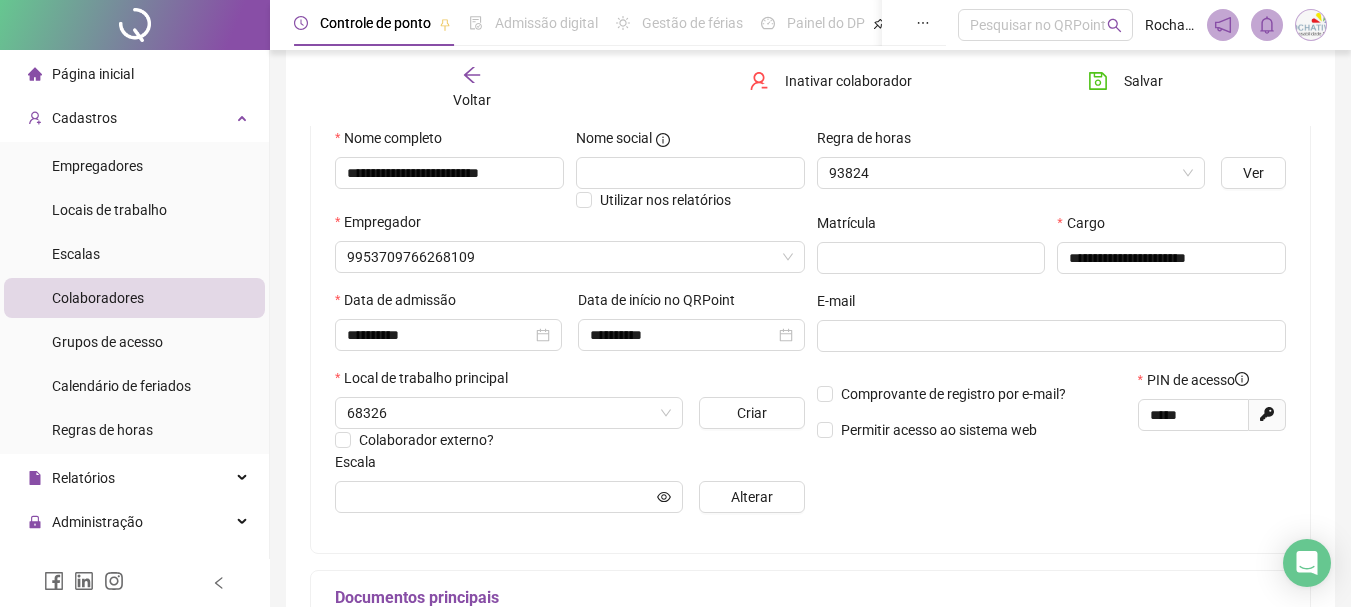 scroll, scrollTop: 210, scrollLeft: 0, axis: vertical 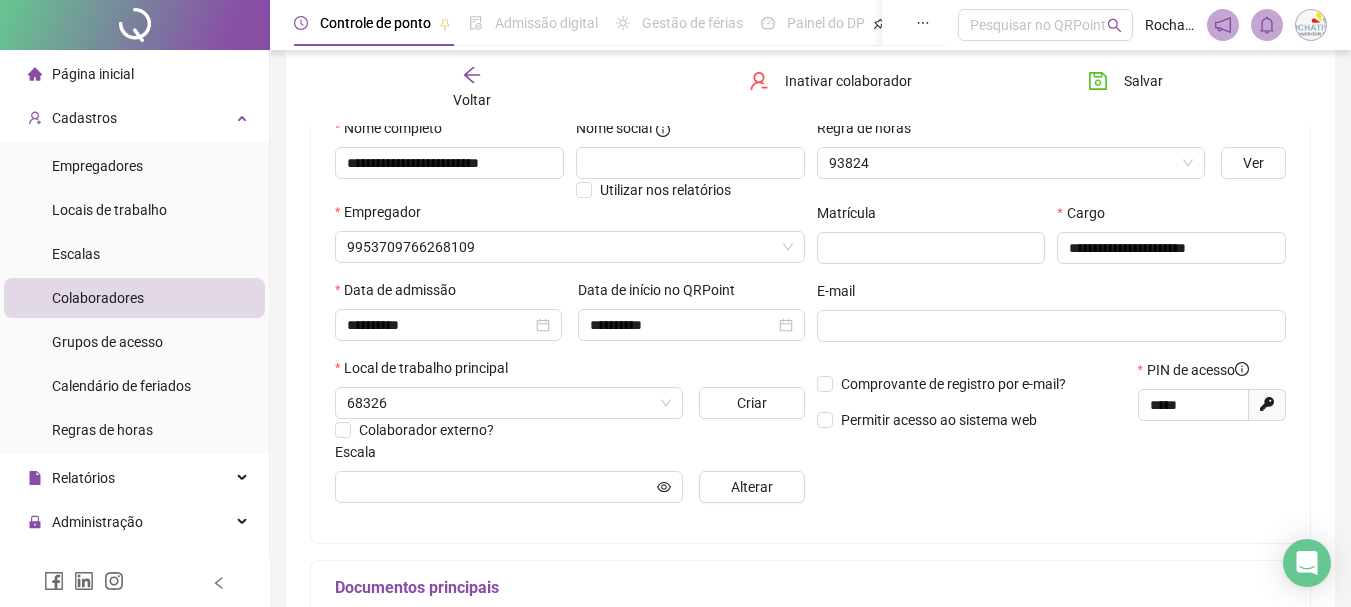 type on "**********" 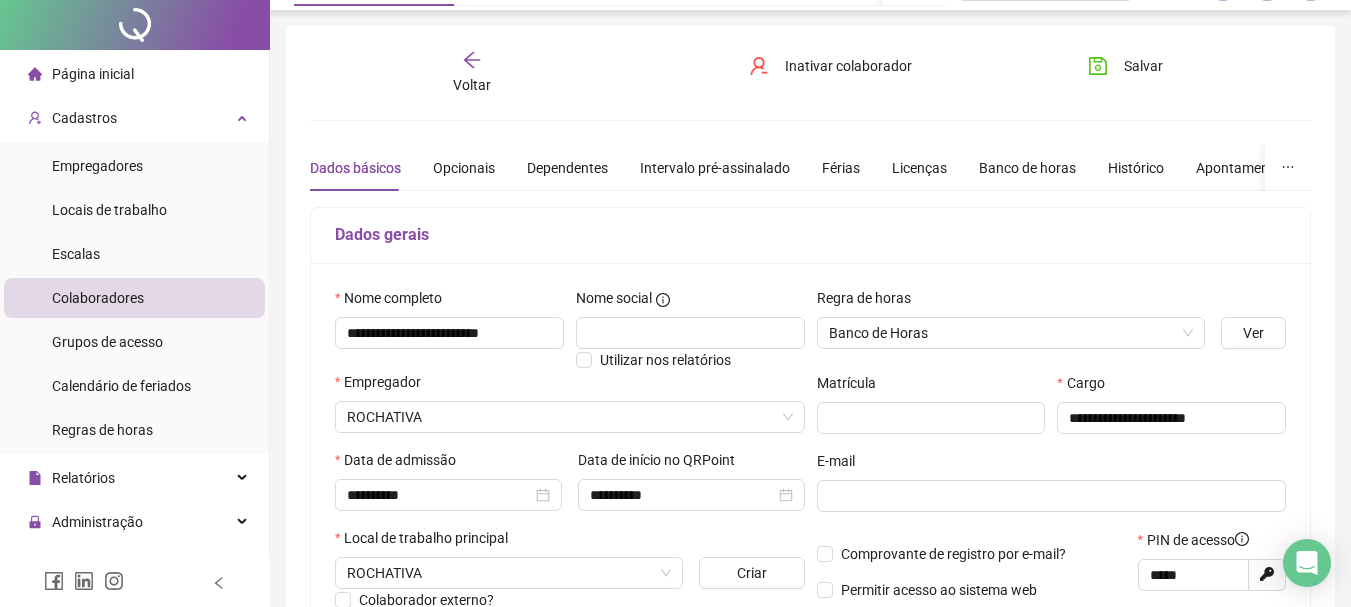 scroll, scrollTop: 0, scrollLeft: 0, axis: both 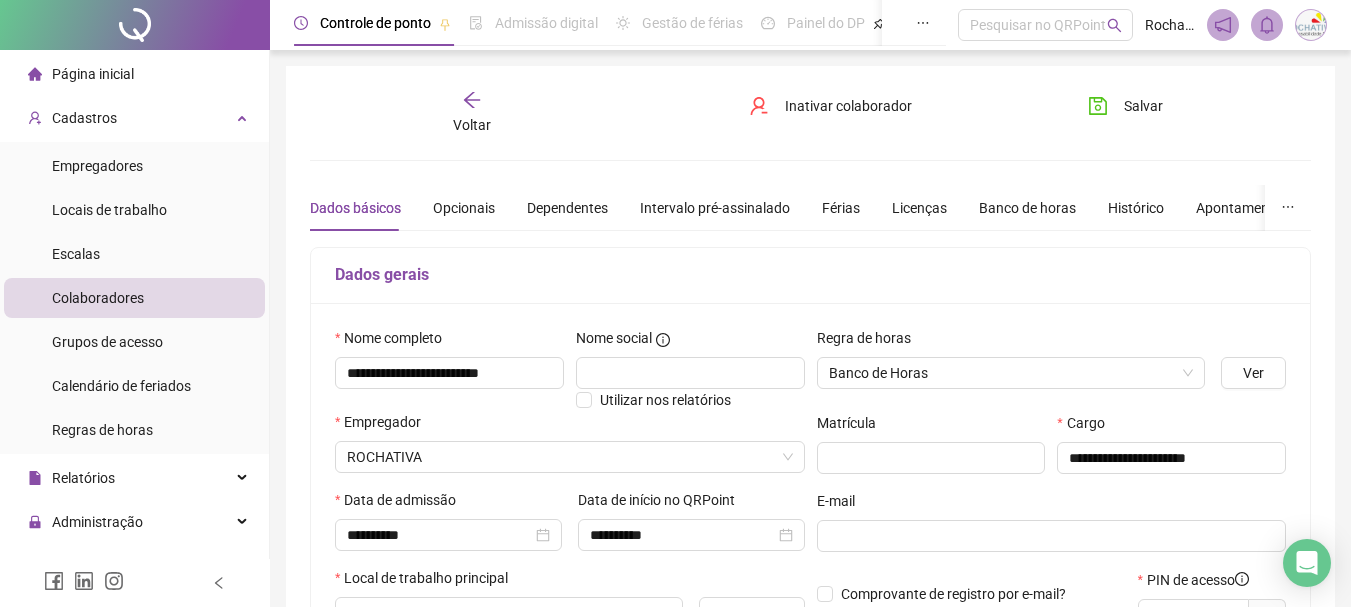 click on "Colaboradores" at bounding box center (98, 298) 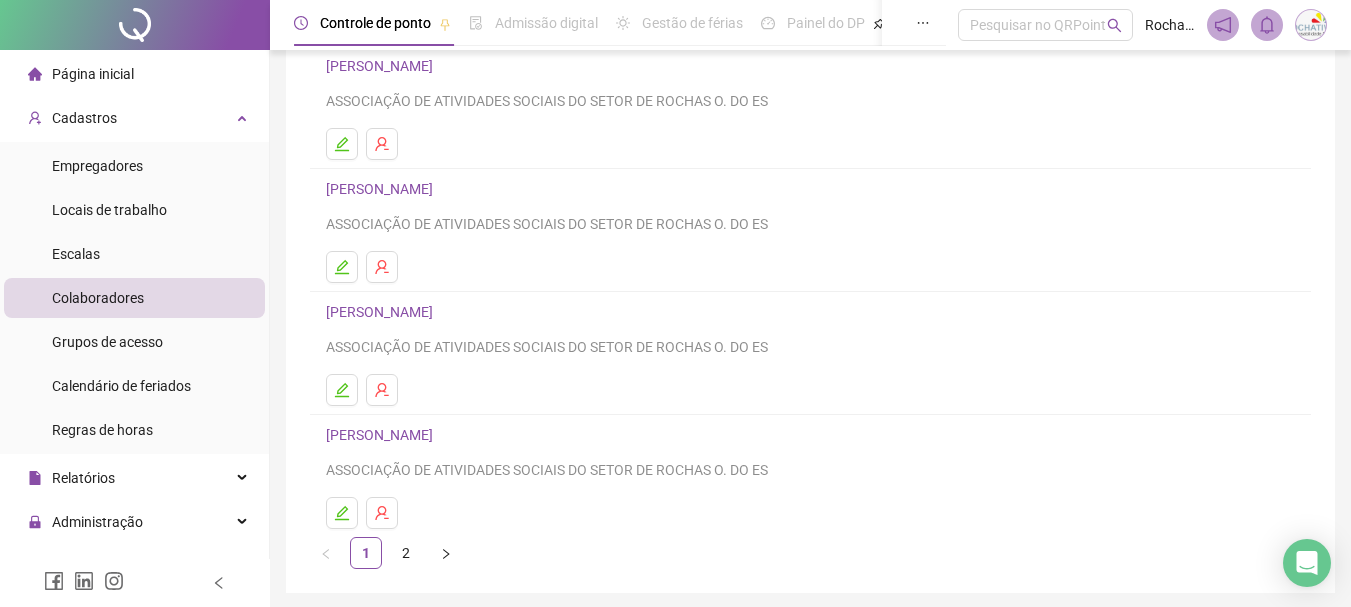 scroll, scrollTop: 360, scrollLeft: 0, axis: vertical 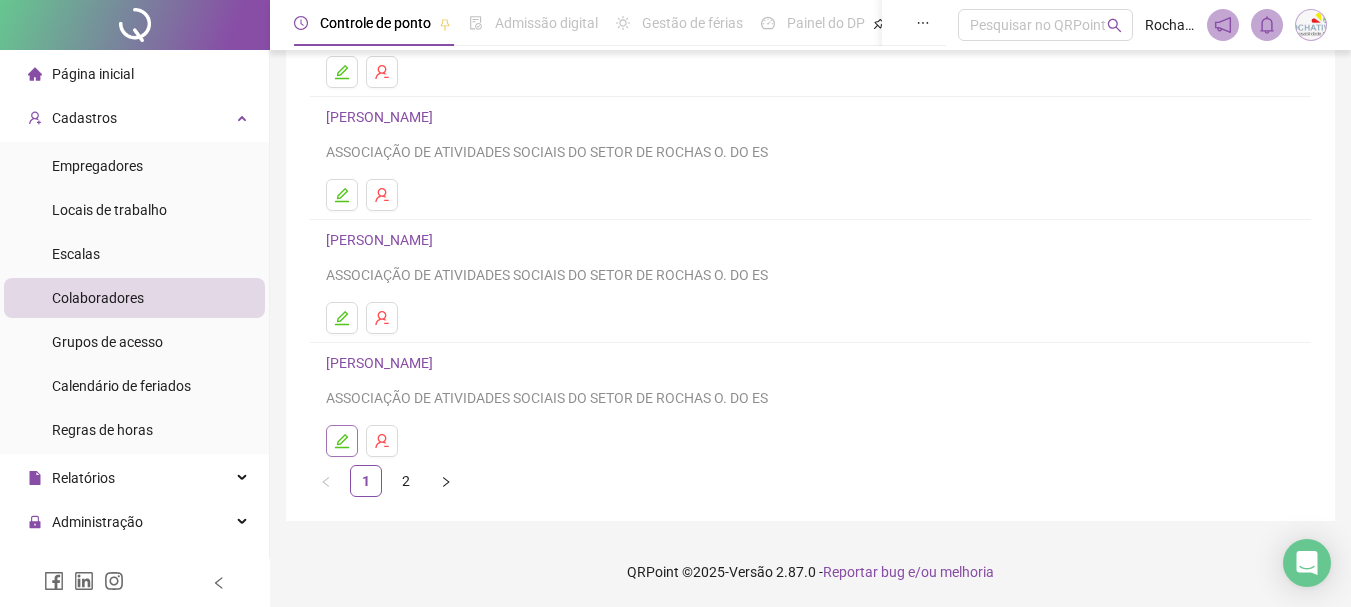 click at bounding box center [342, 441] 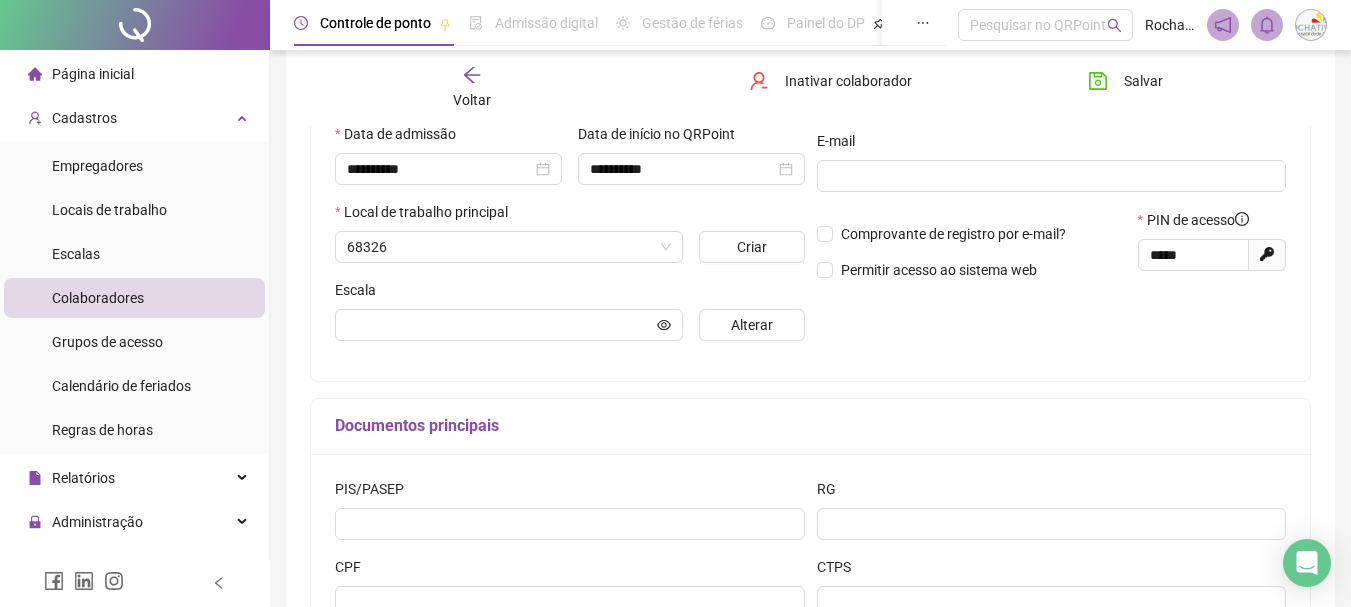 scroll, scrollTop: 370, scrollLeft: 0, axis: vertical 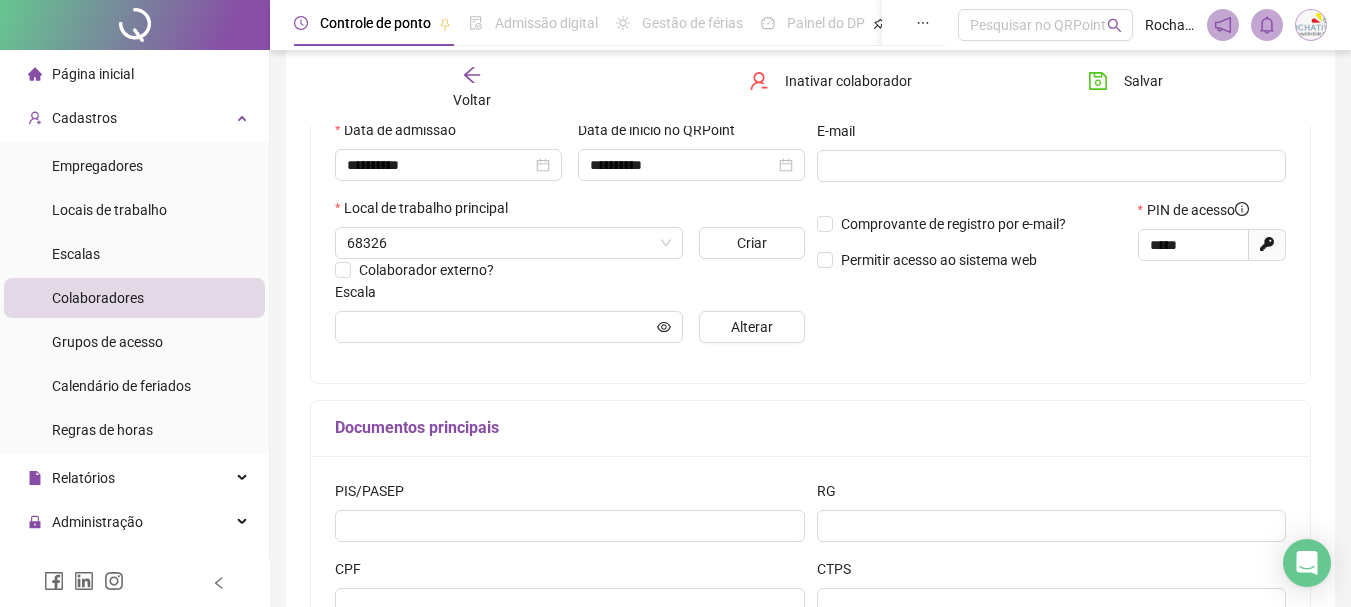 type on "**********" 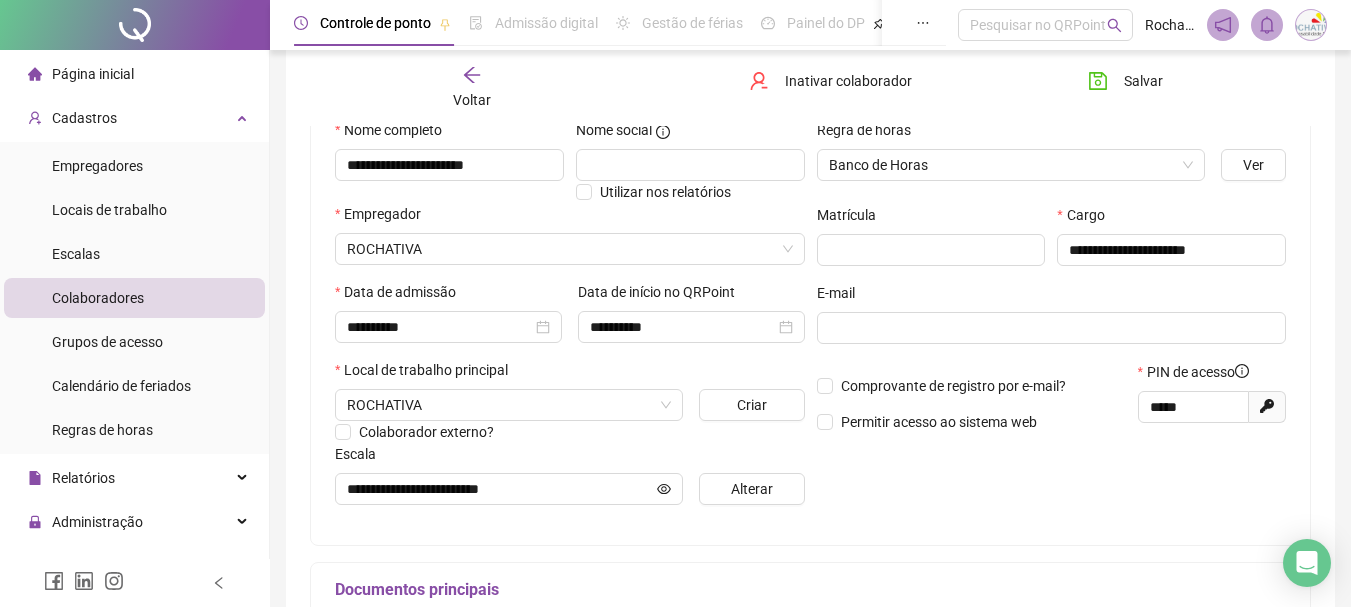 scroll, scrollTop: 170, scrollLeft: 0, axis: vertical 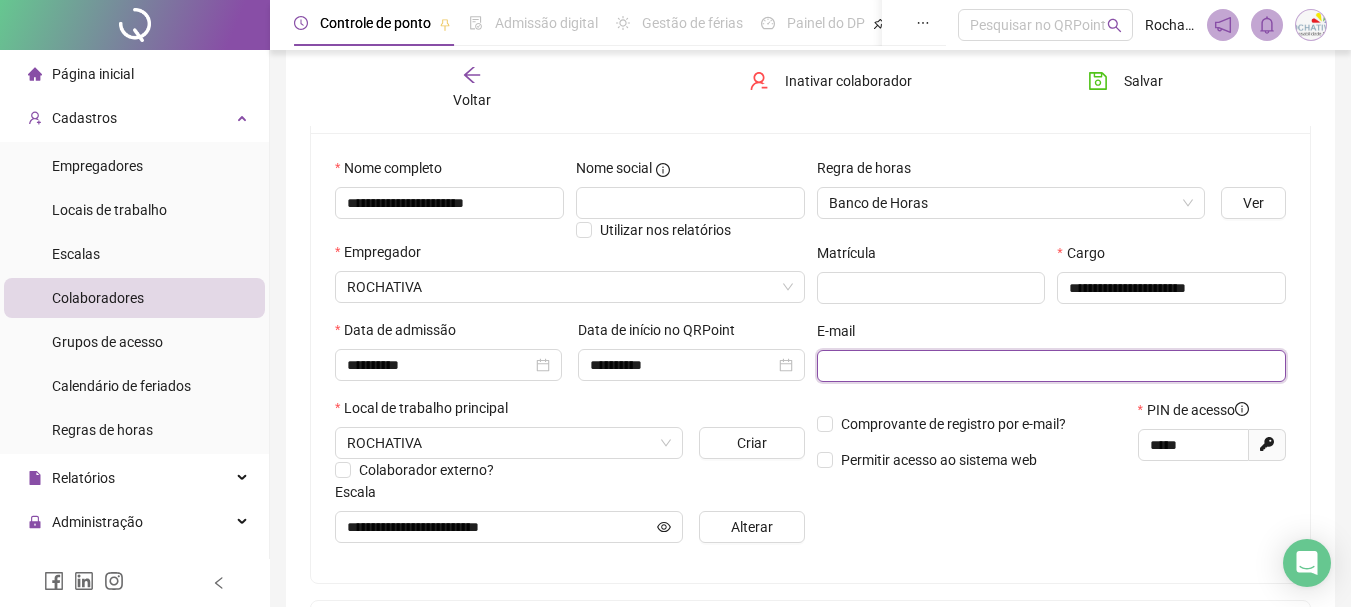 click at bounding box center [1050, 366] 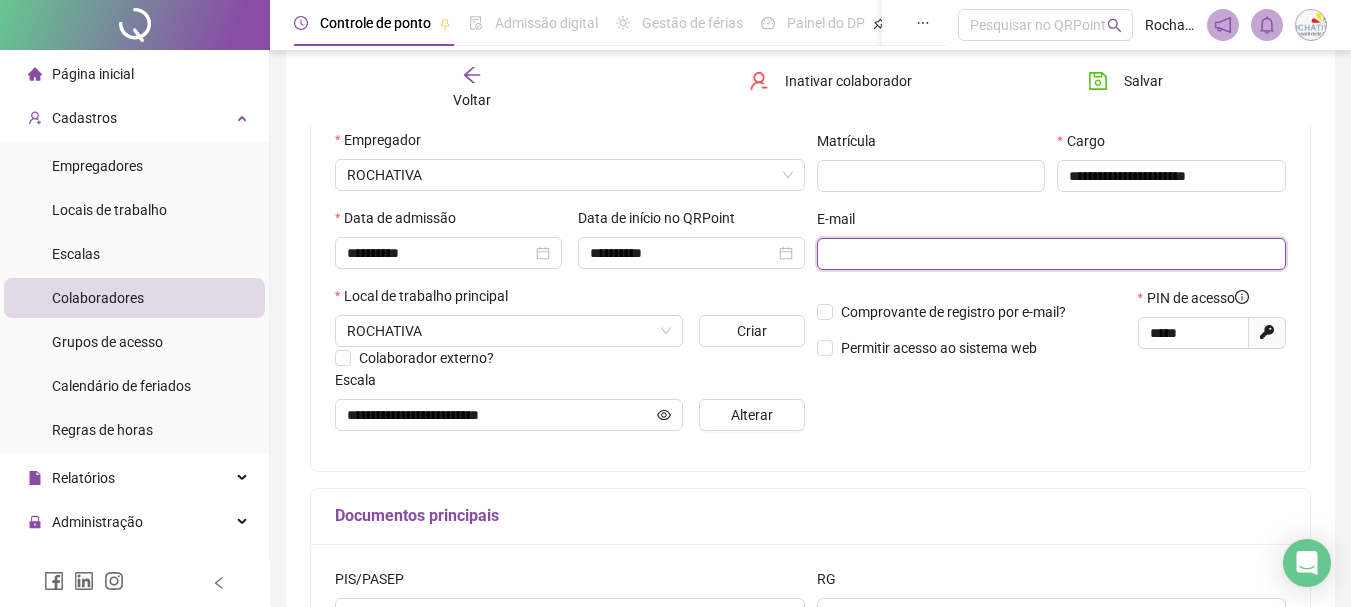 scroll, scrollTop: 0, scrollLeft: 0, axis: both 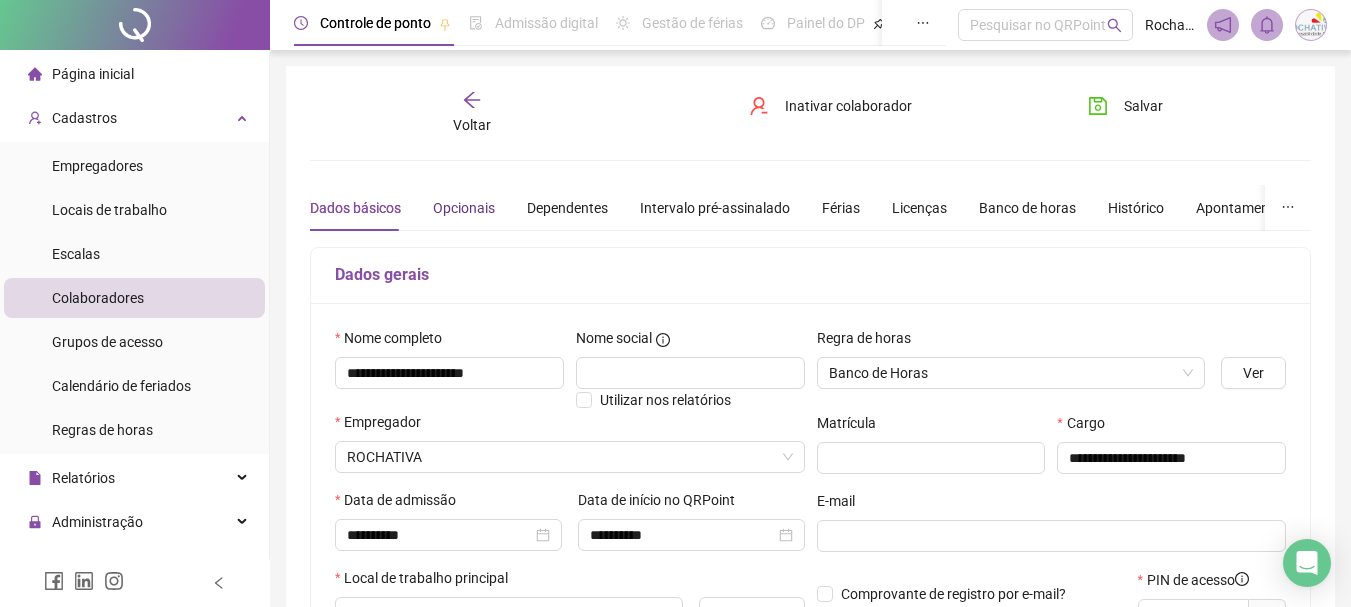 click on "Opcionais" at bounding box center [464, 208] 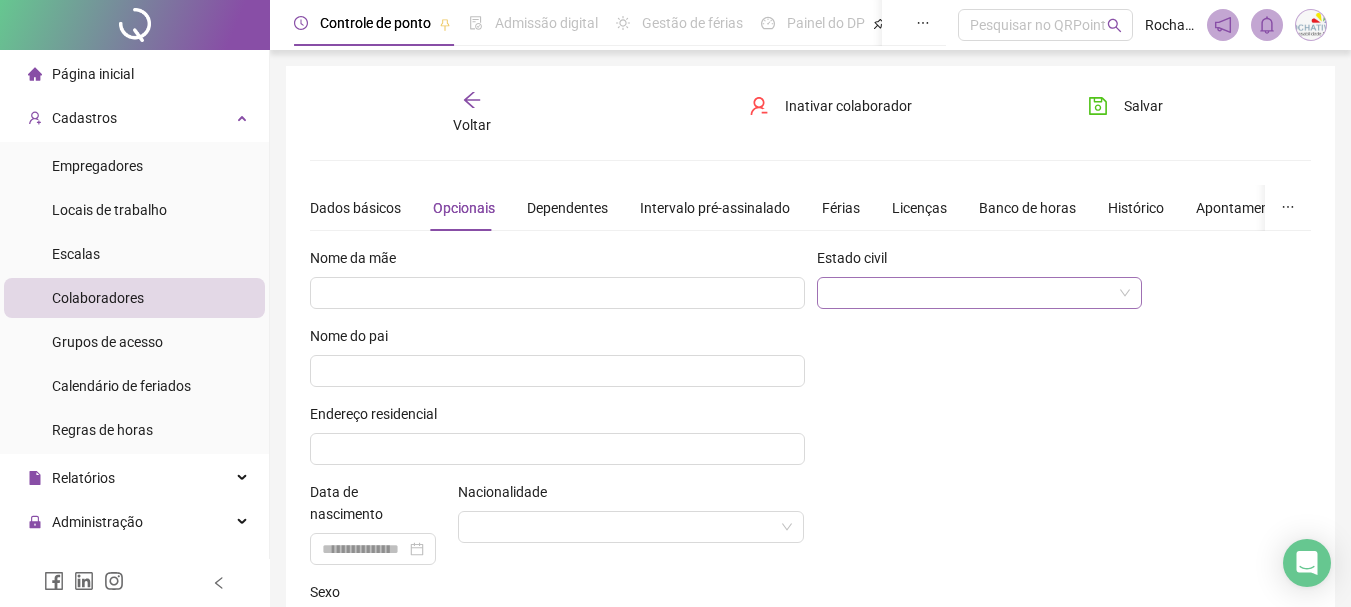 click at bounding box center [974, 293] 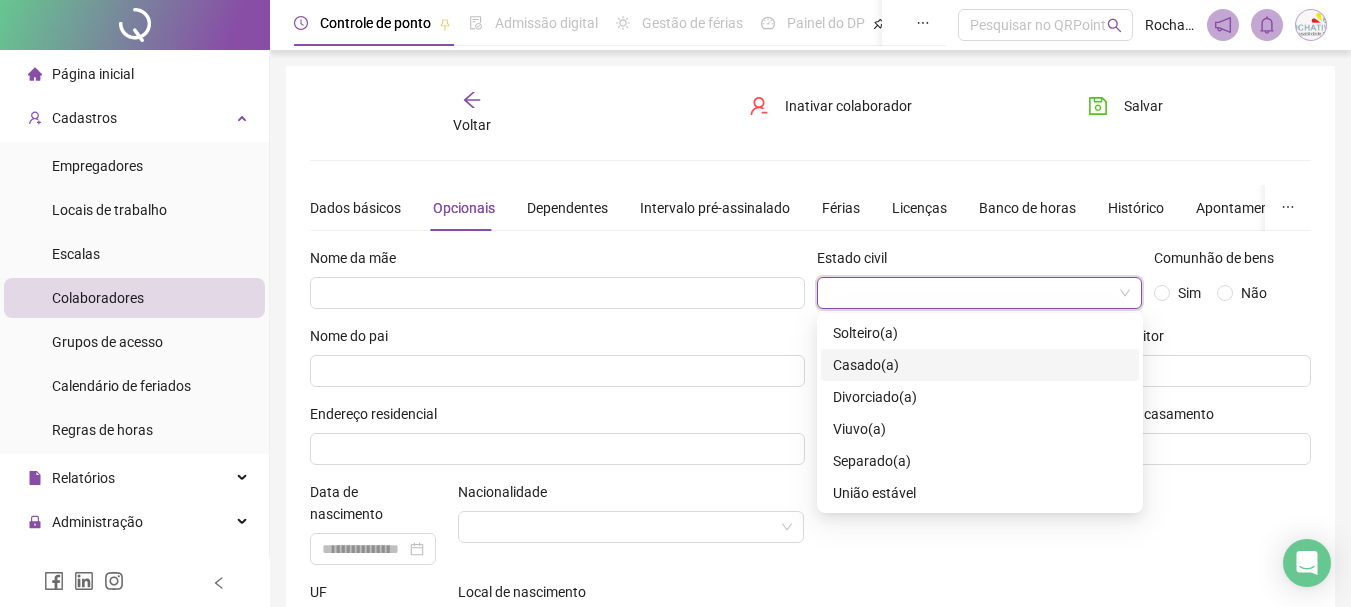 click on "Casado(a)" at bounding box center [866, 365] 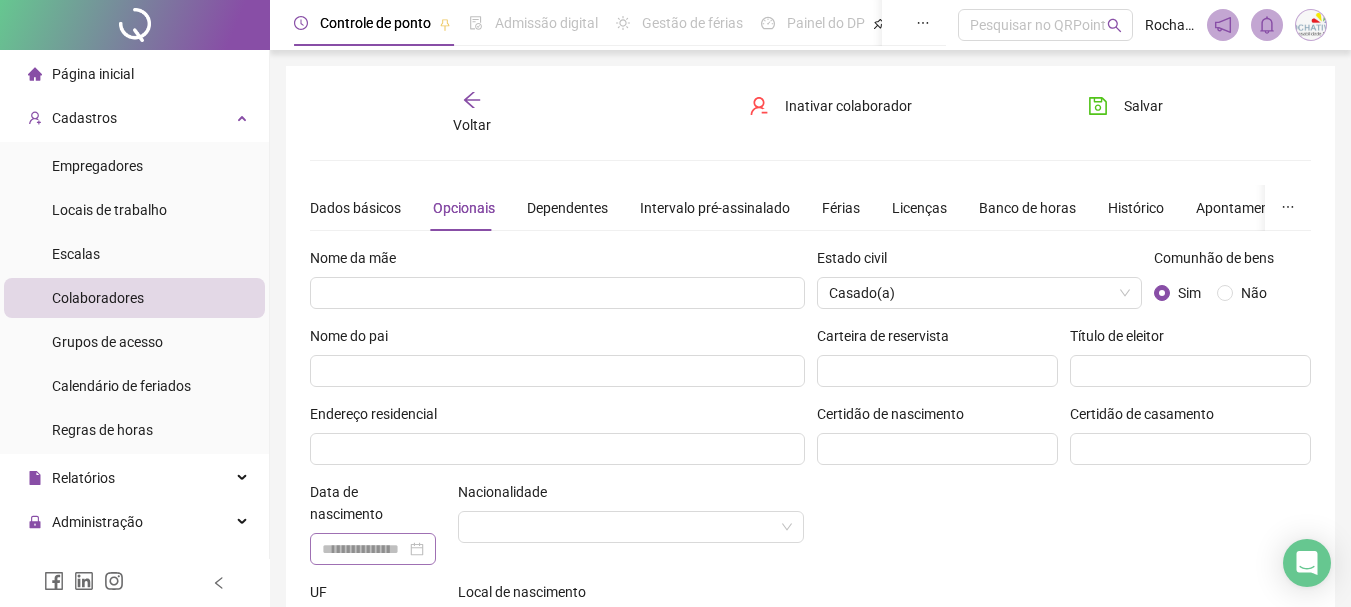 click at bounding box center (373, 549) 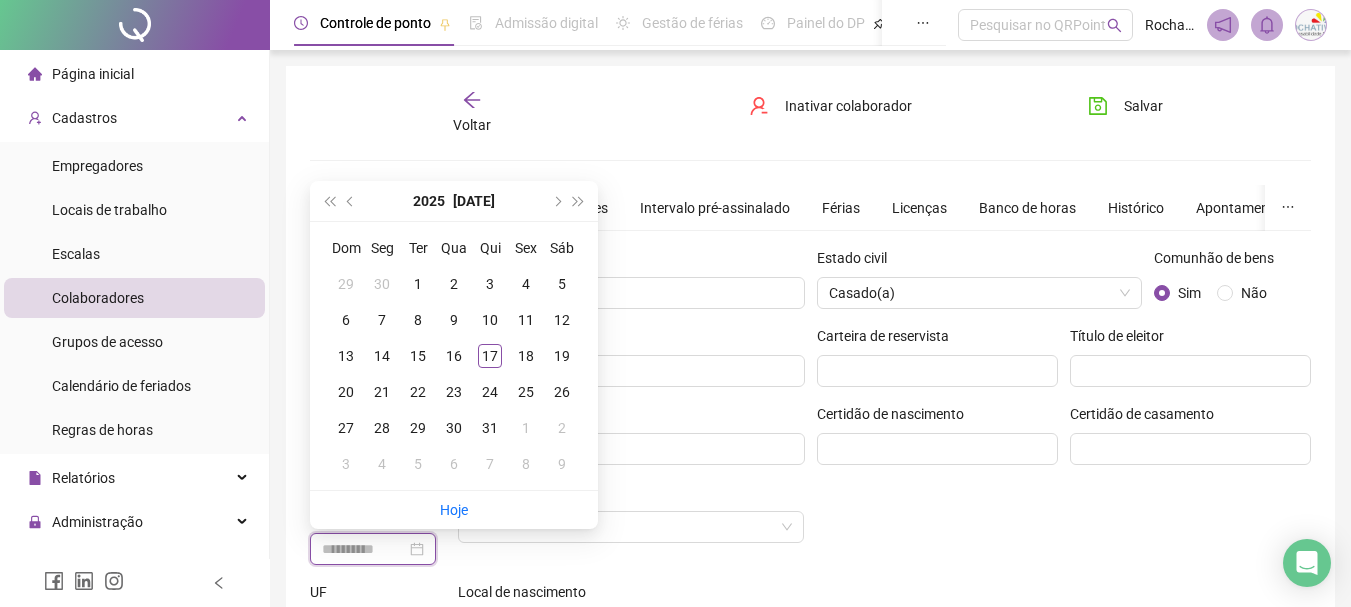 type on "**********" 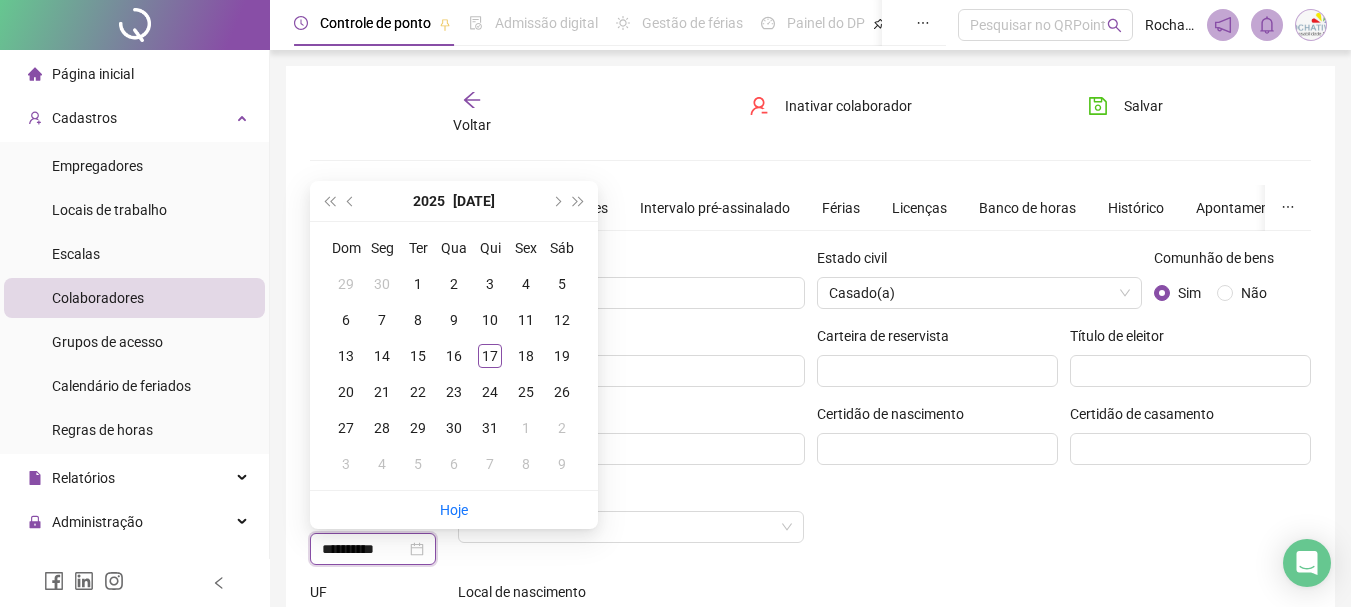 type on "**********" 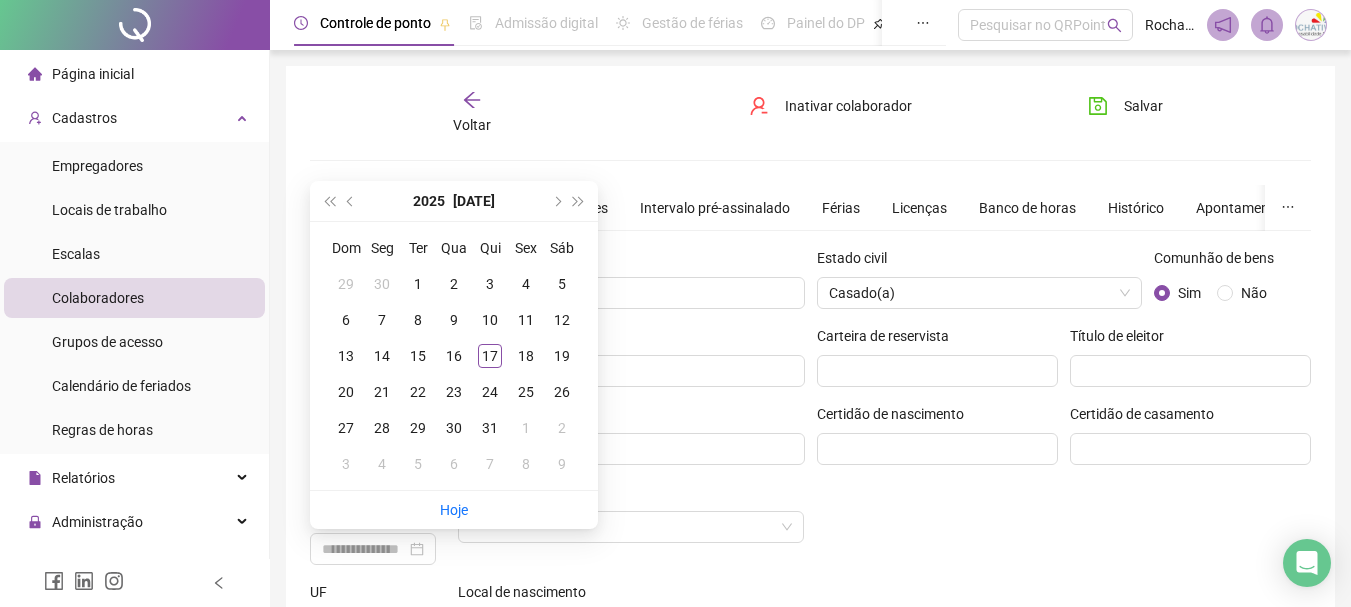 click on "Nacionalidade" at bounding box center (631, 531) 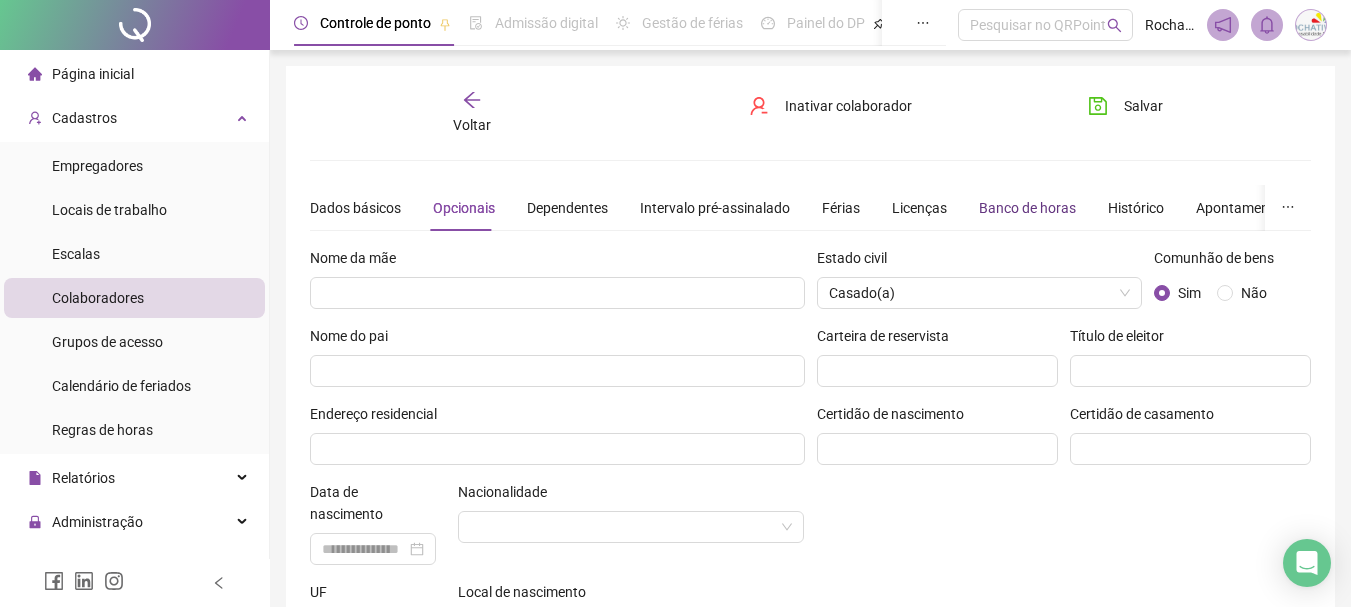 click on "Banco de horas" at bounding box center [1027, 208] 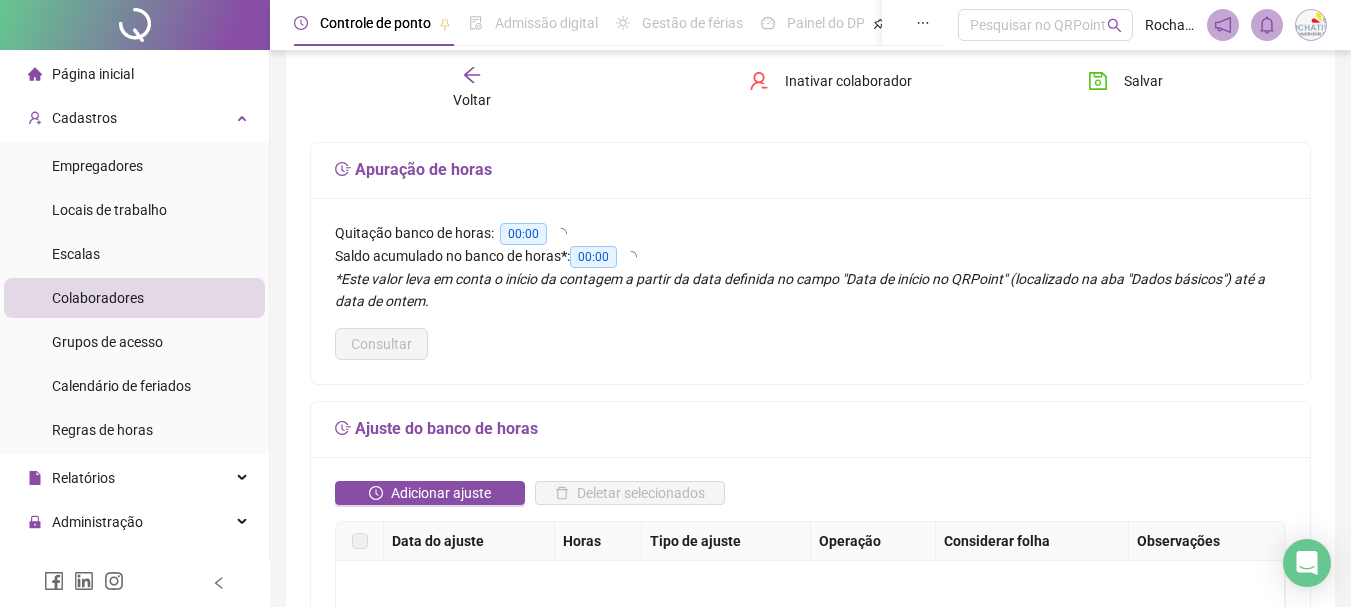 scroll, scrollTop: 0, scrollLeft: 0, axis: both 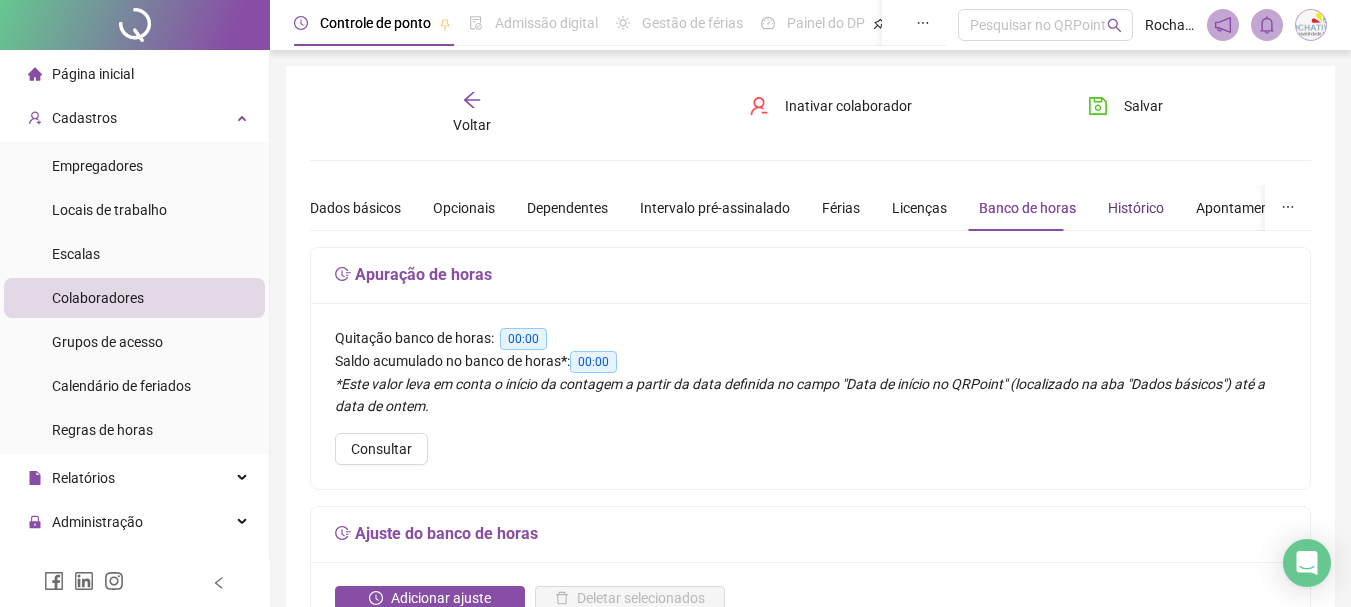 click on "Histórico" at bounding box center (1136, 208) 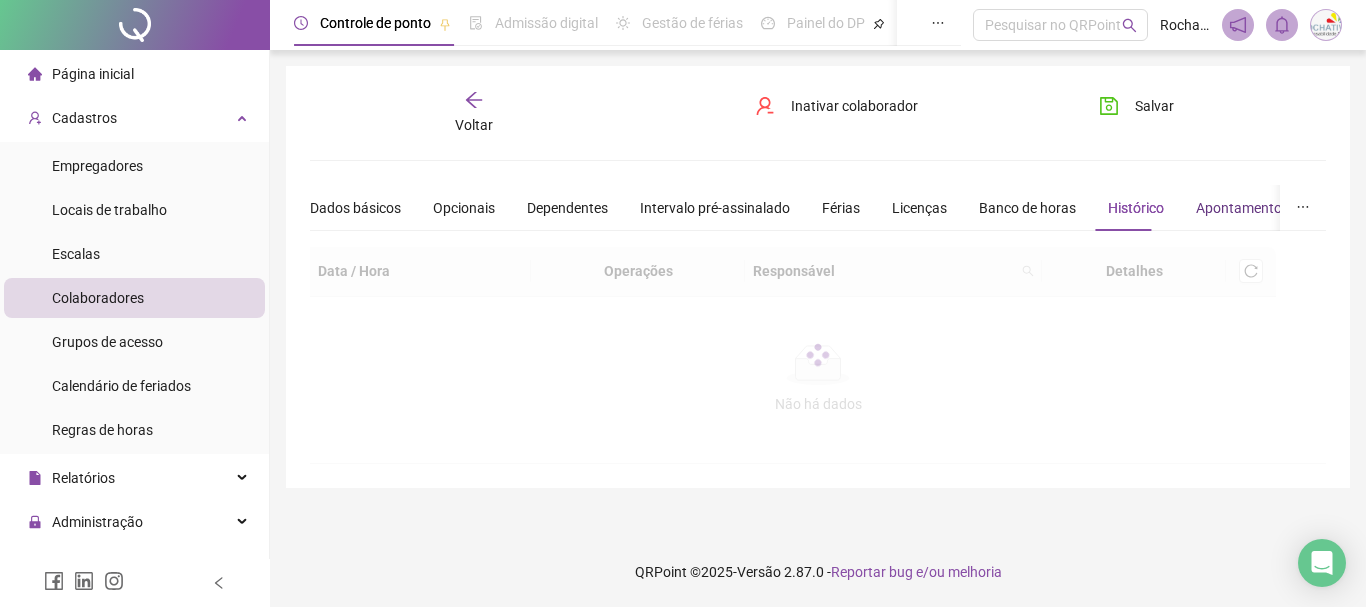 click on "Apontamentos" at bounding box center [1242, 208] 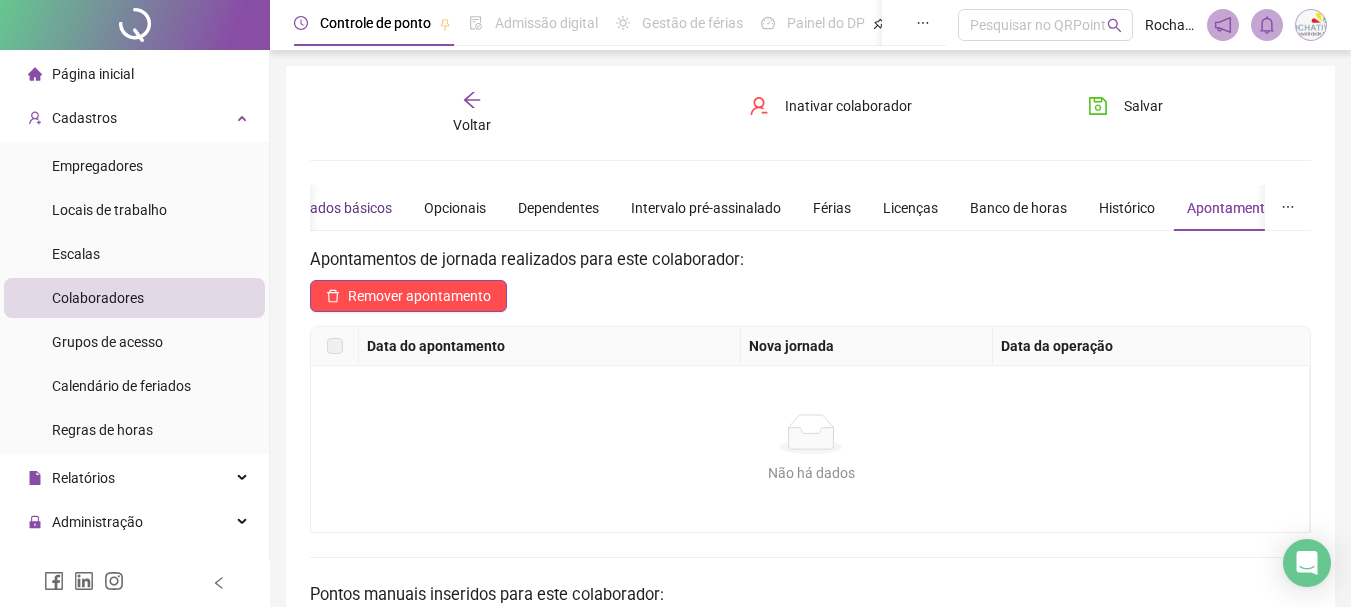 click on "Dados básicos" at bounding box center (346, 208) 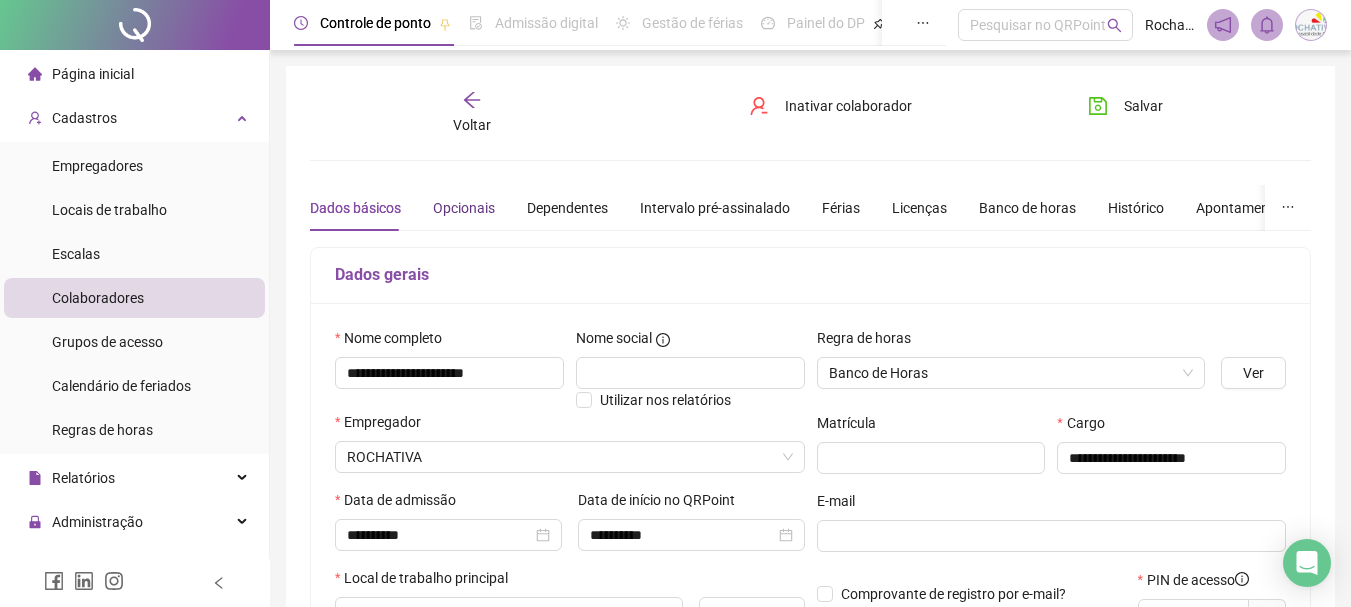 click on "Opcionais" at bounding box center (464, 208) 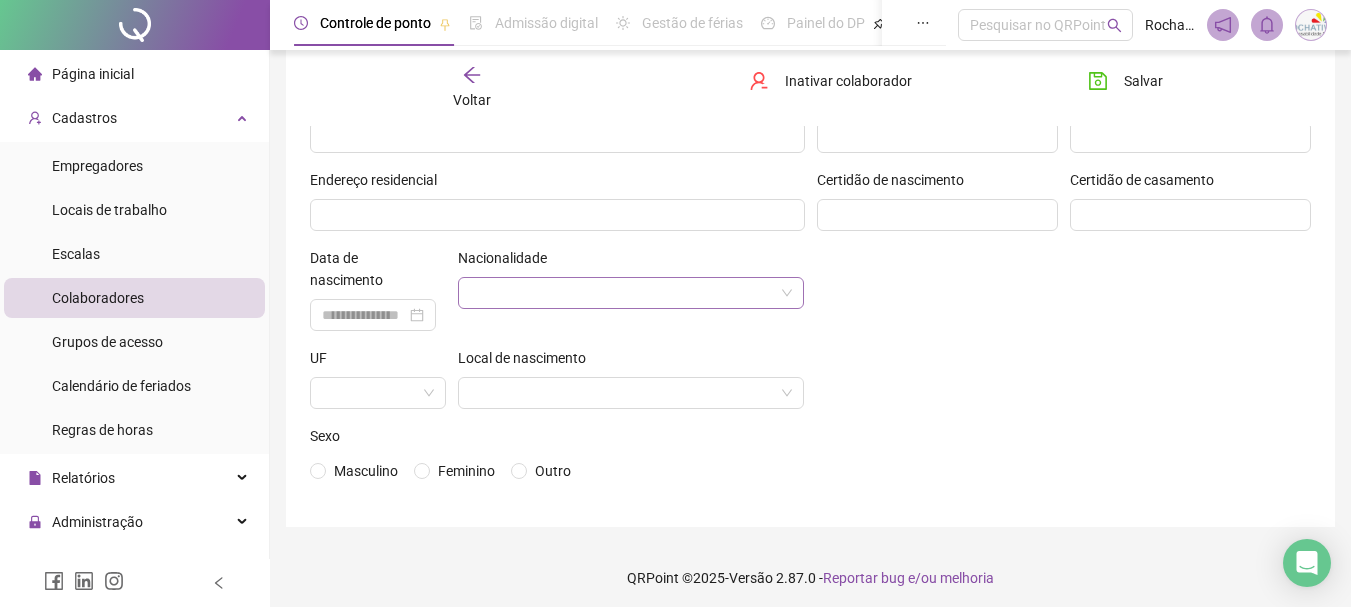 scroll, scrollTop: 240, scrollLeft: 0, axis: vertical 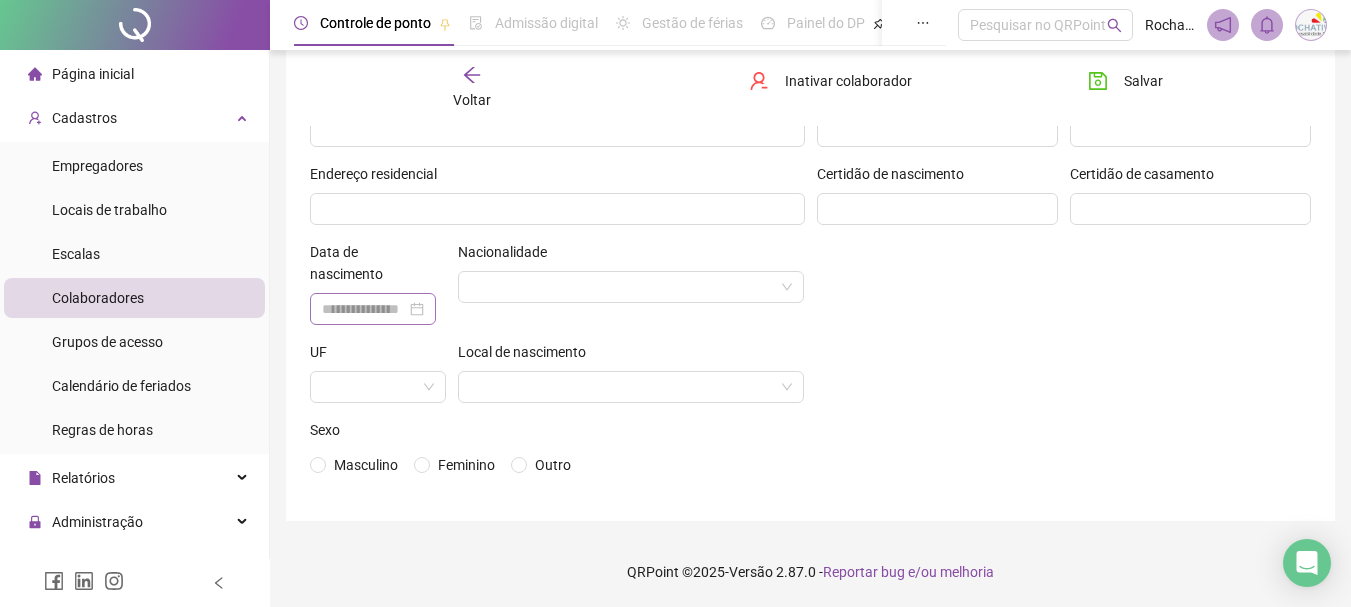 click at bounding box center (373, 309) 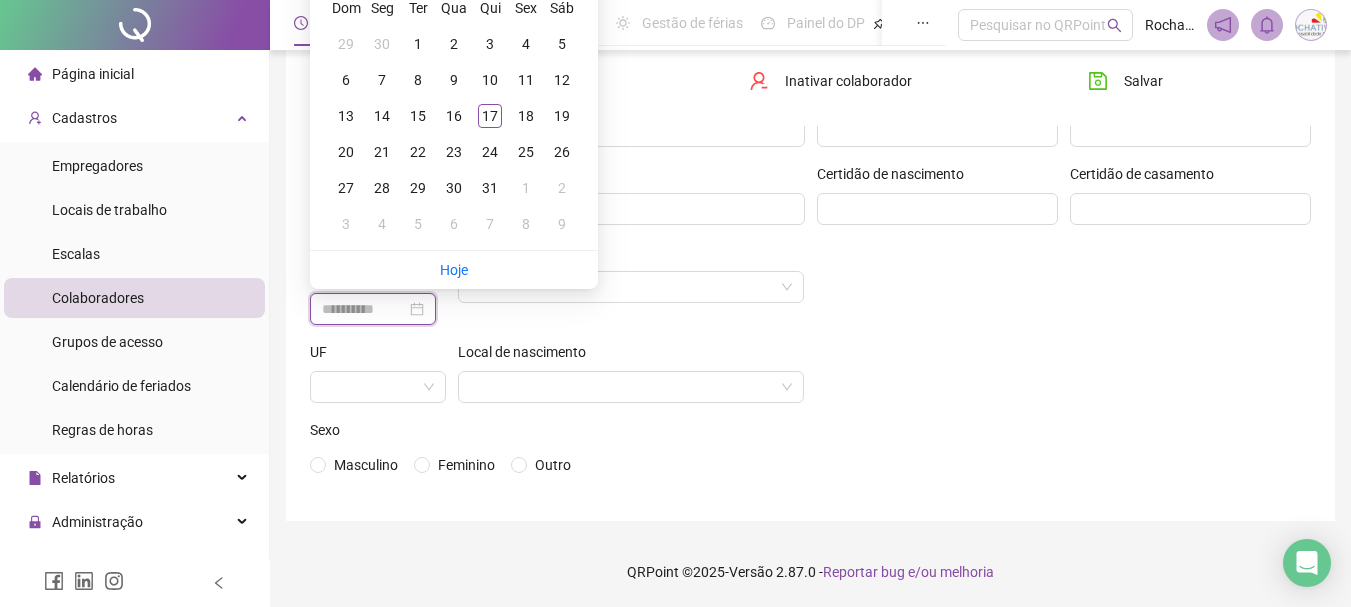 type on "**********" 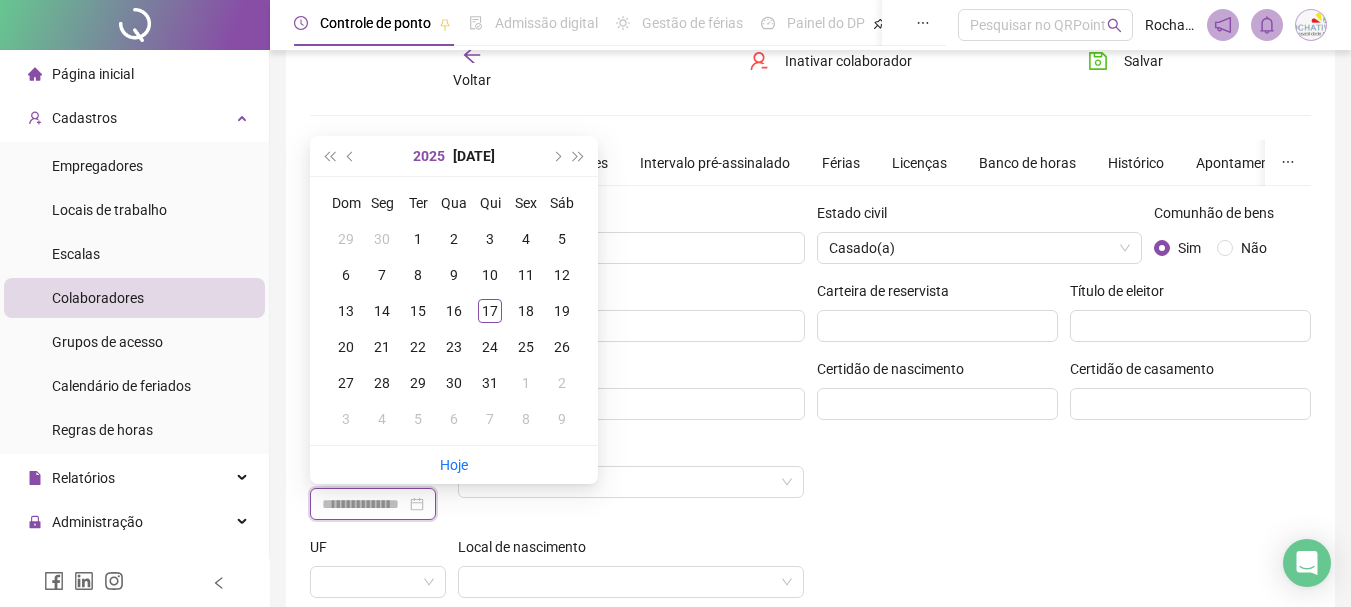scroll, scrollTop: 40, scrollLeft: 0, axis: vertical 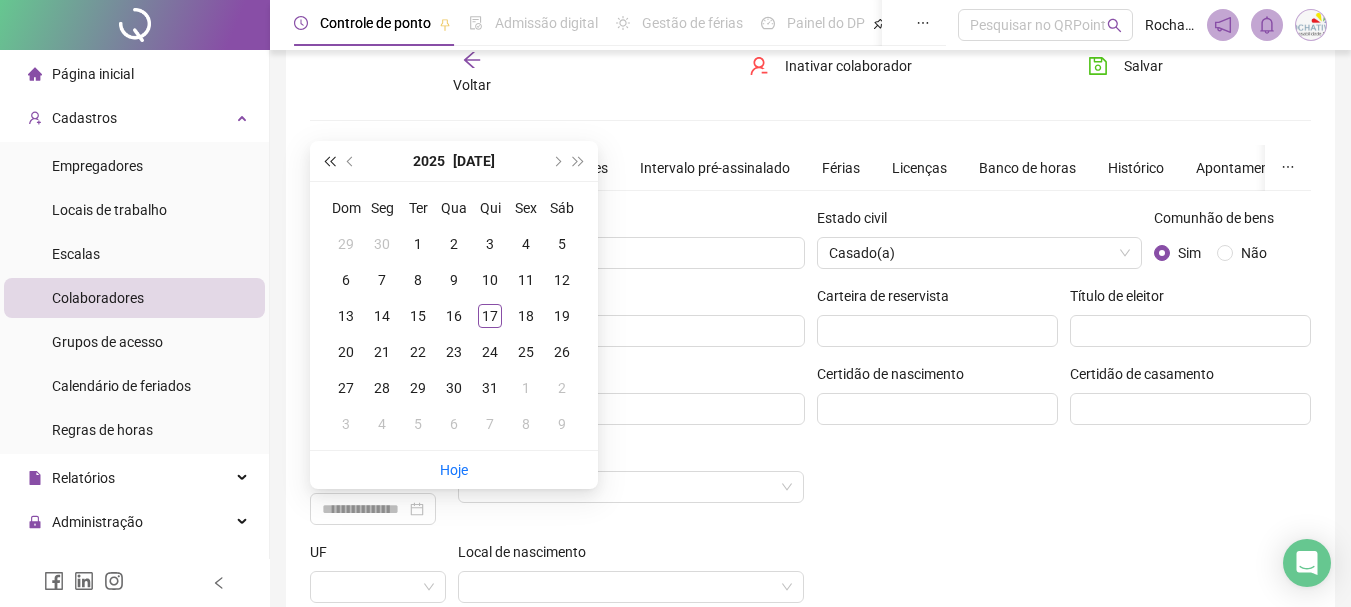 click at bounding box center (329, 161) 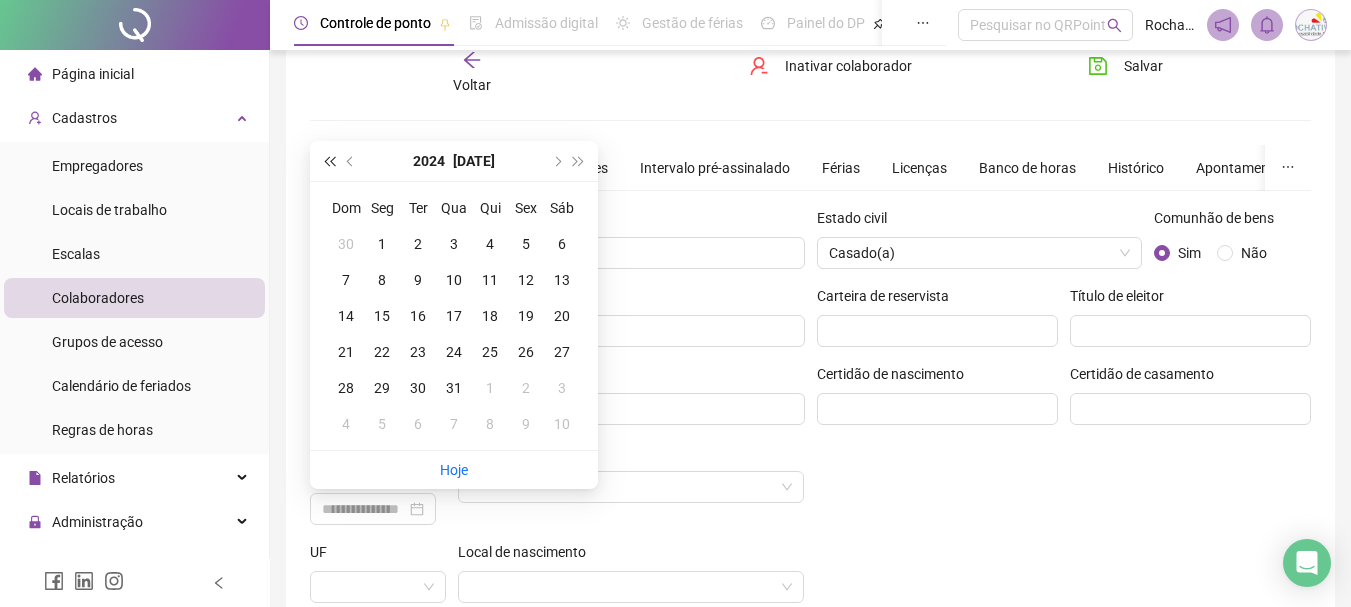 click at bounding box center [329, 161] 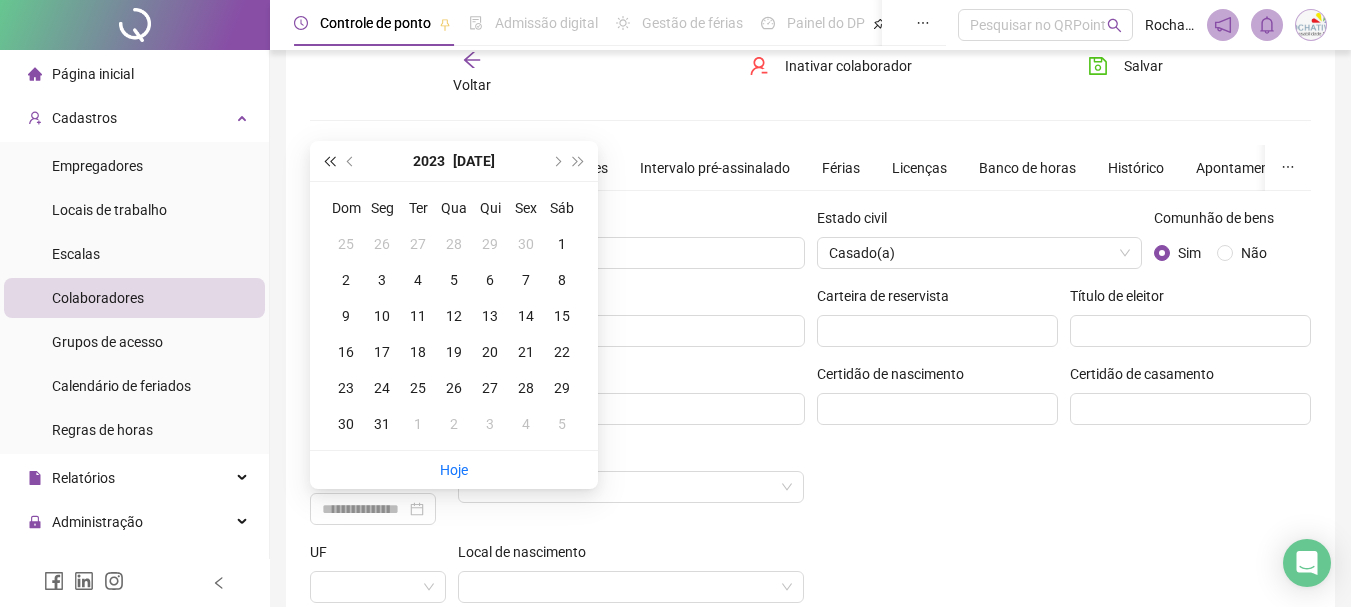 click at bounding box center (329, 161) 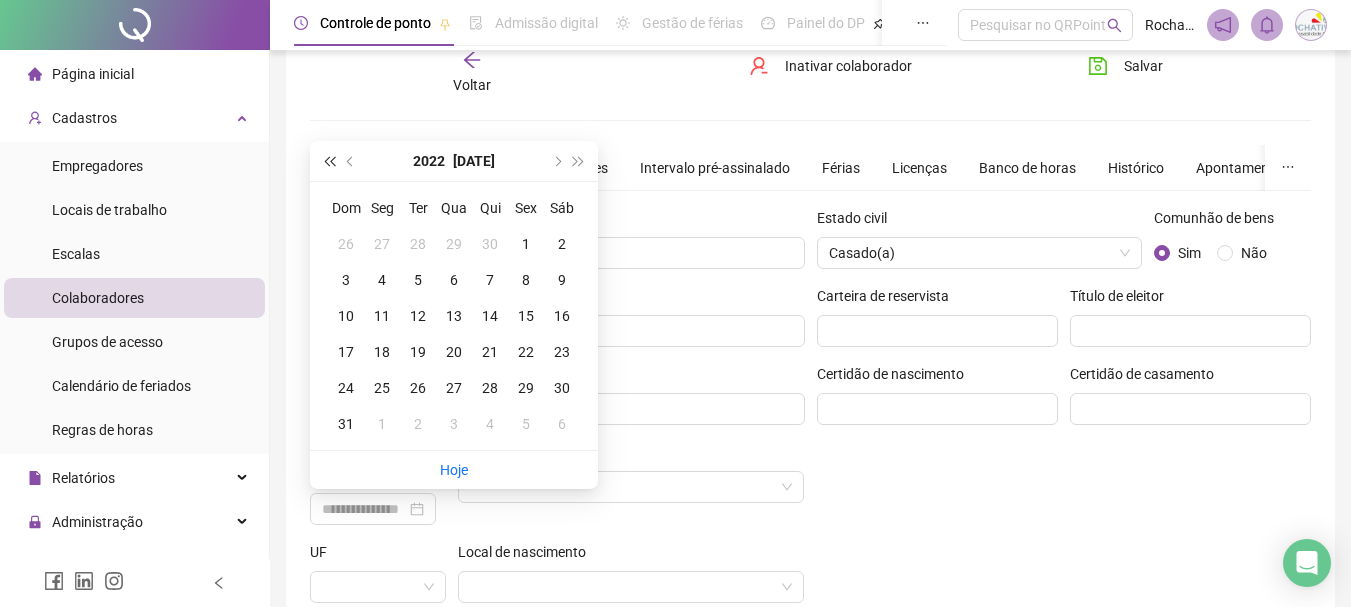 click at bounding box center [329, 161] 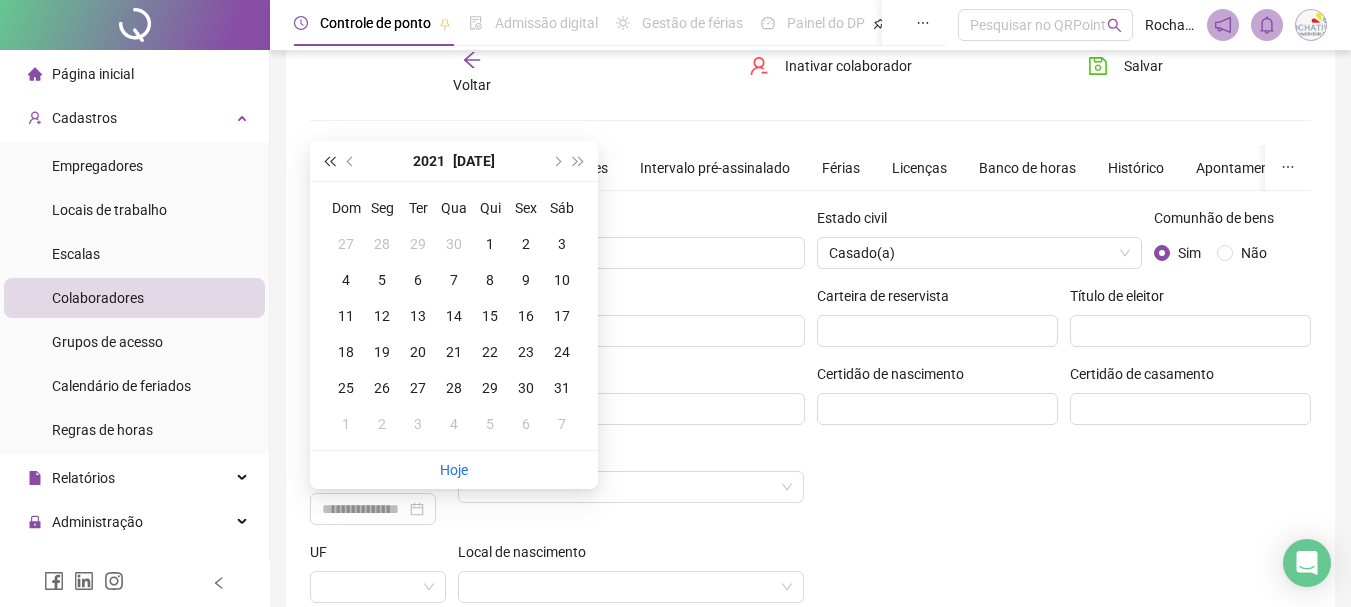 click at bounding box center (329, 161) 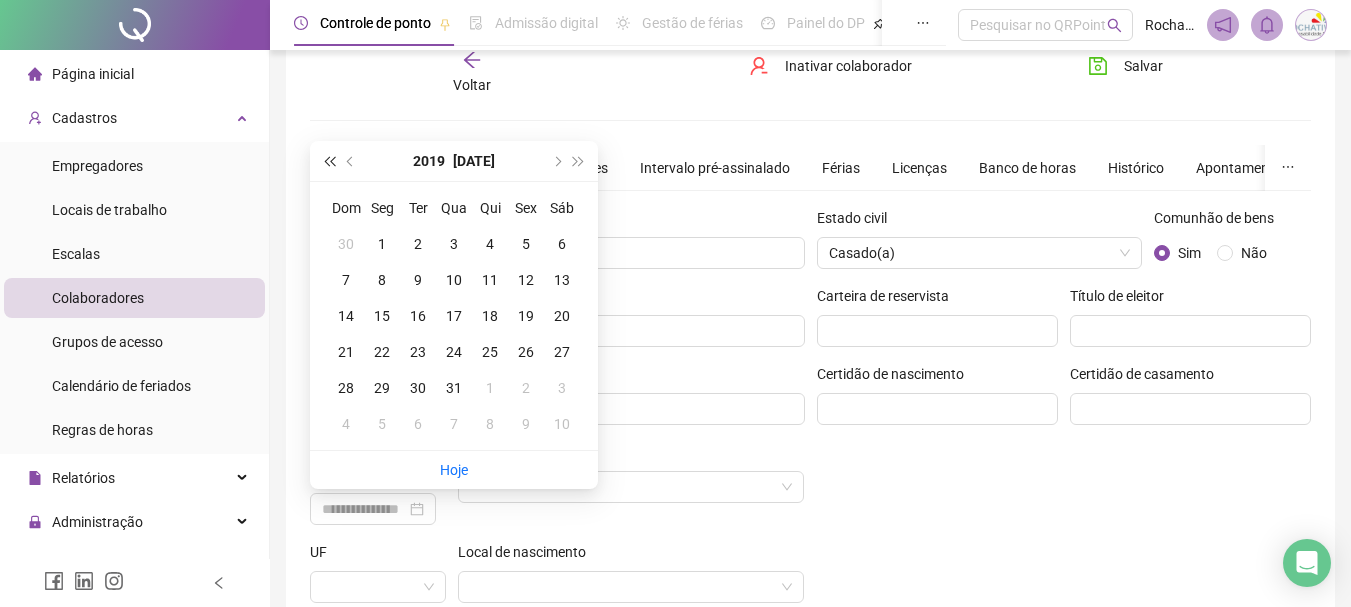 click at bounding box center (329, 161) 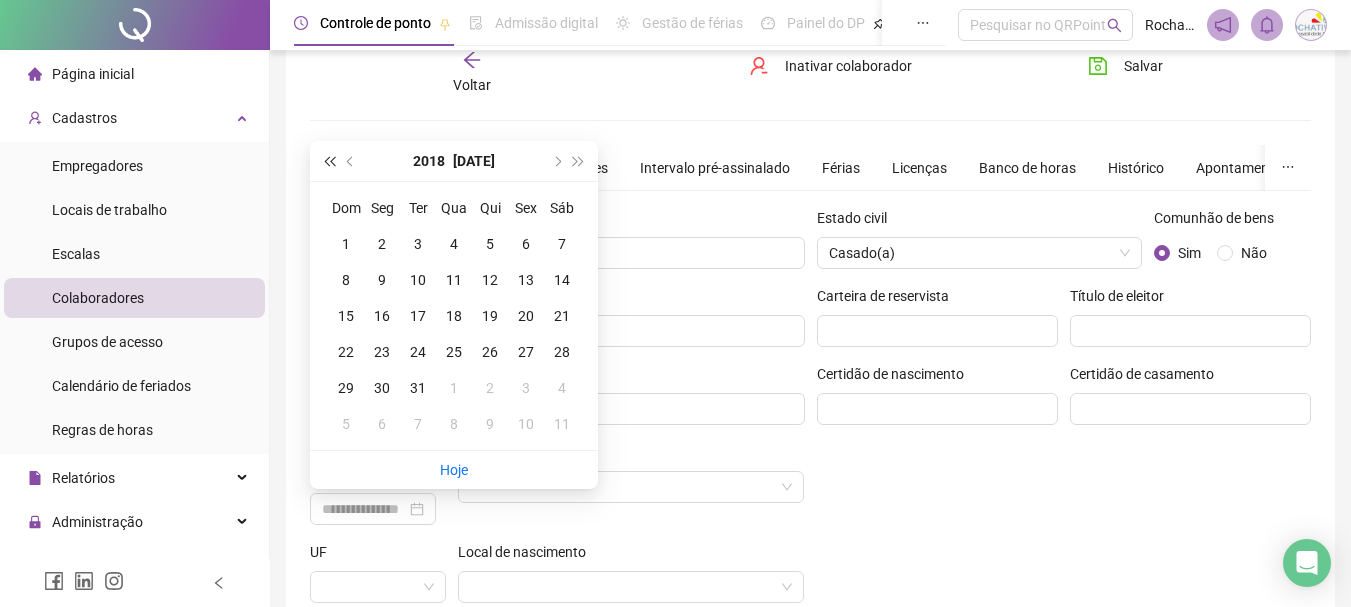 click at bounding box center [329, 161] 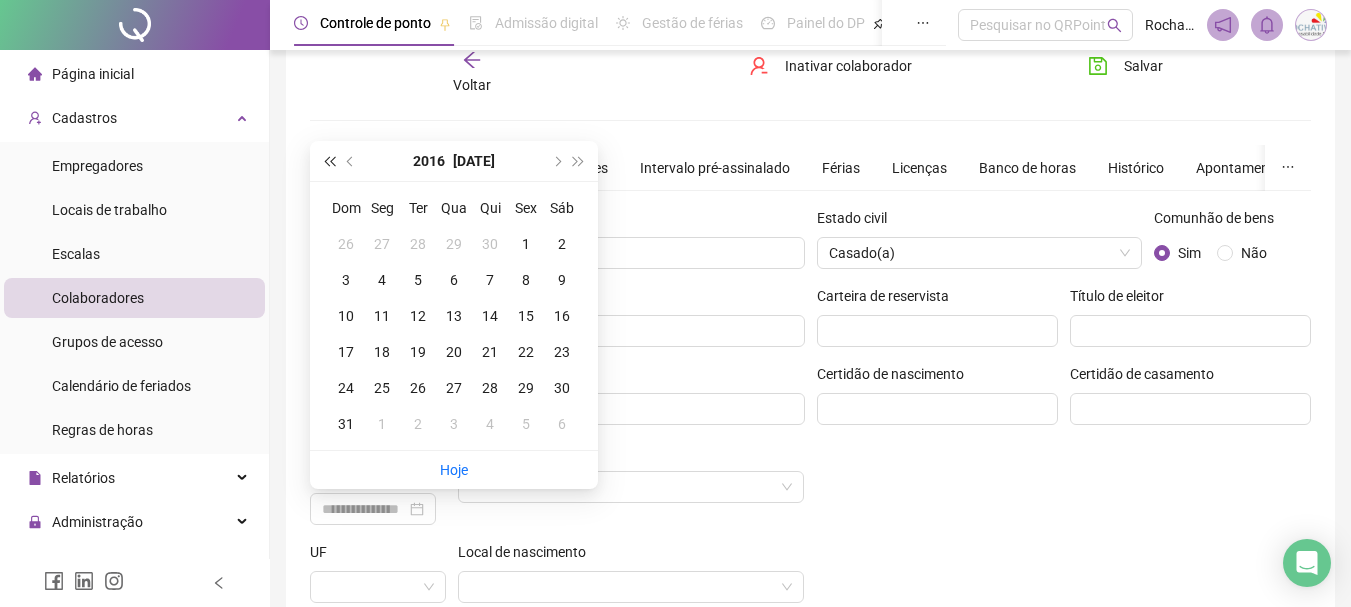 click at bounding box center [329, 161] 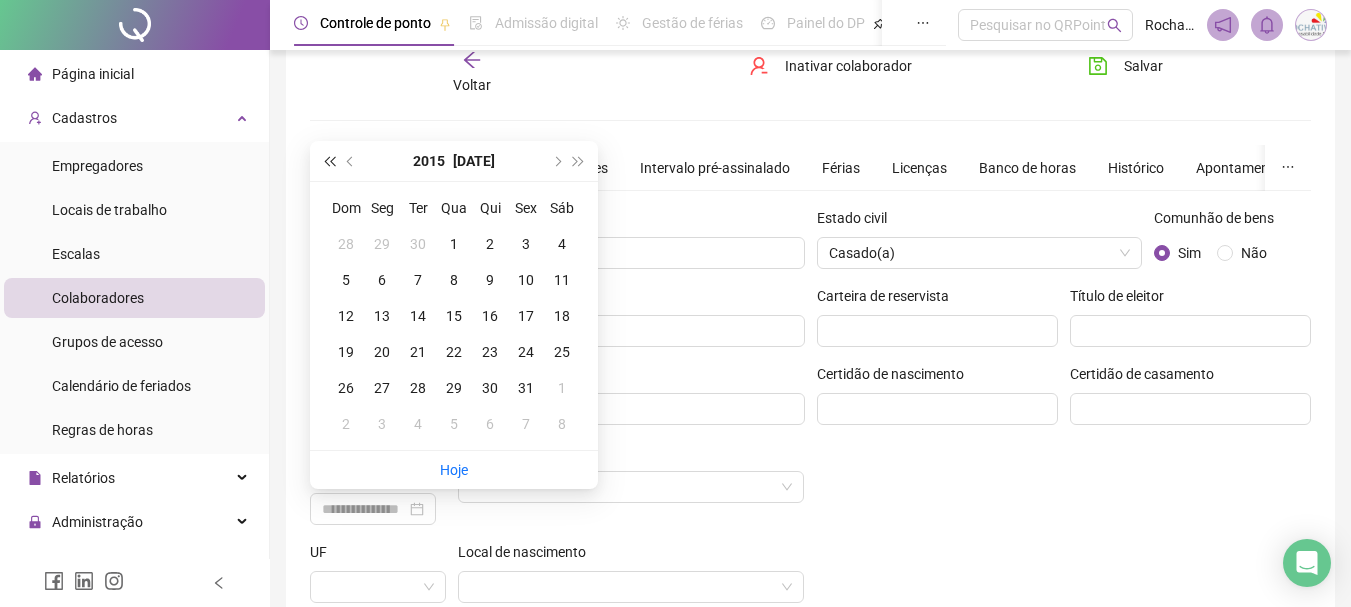 click at bounding box center [329, 161] 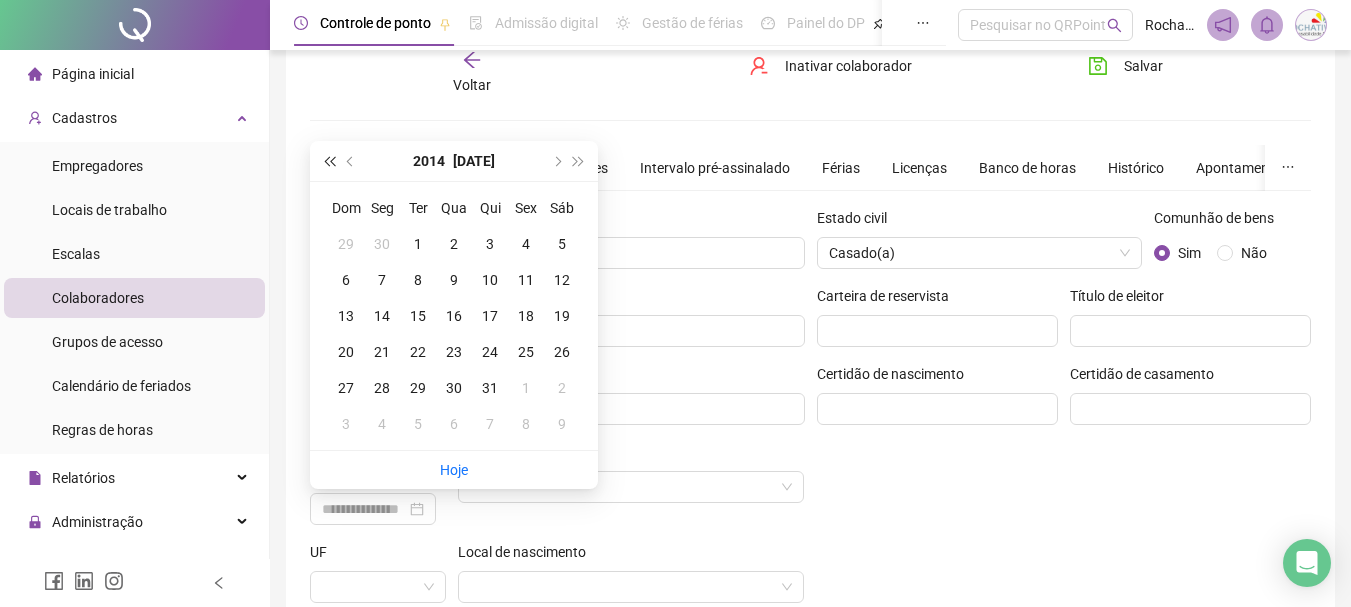 click at bounding box center (329, 161) 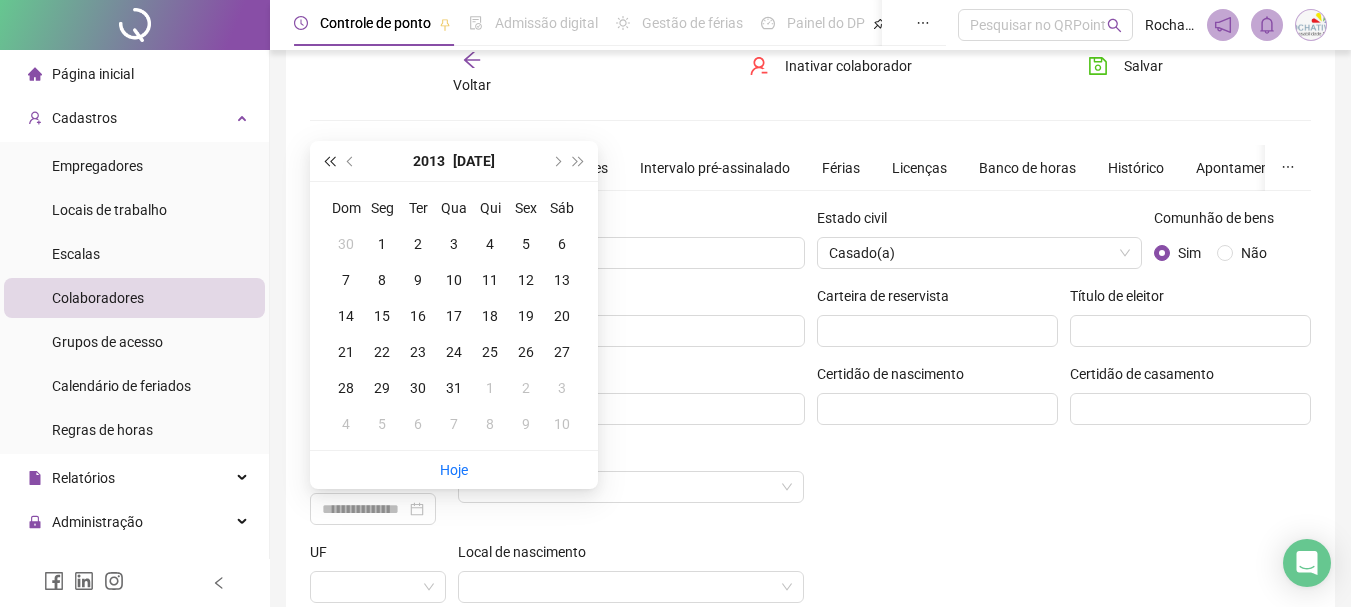 click at bounding box center (329, 161) 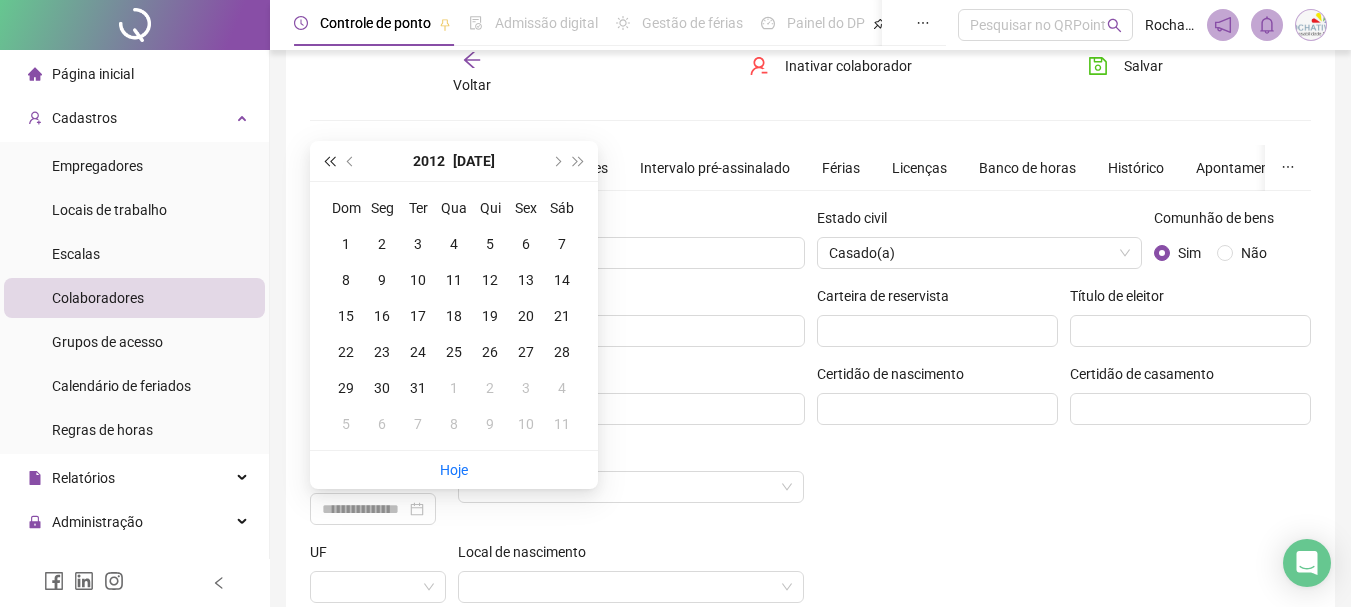 click at bounding box center [329, 161] 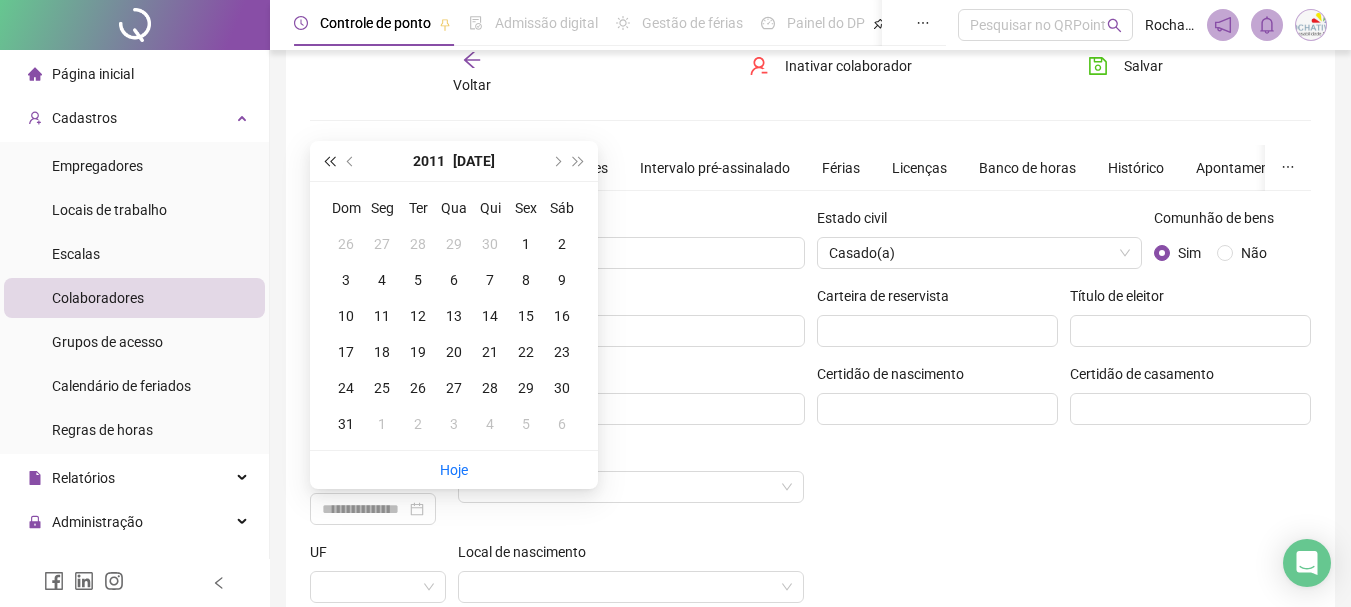 click at bounding box center [329, 161] 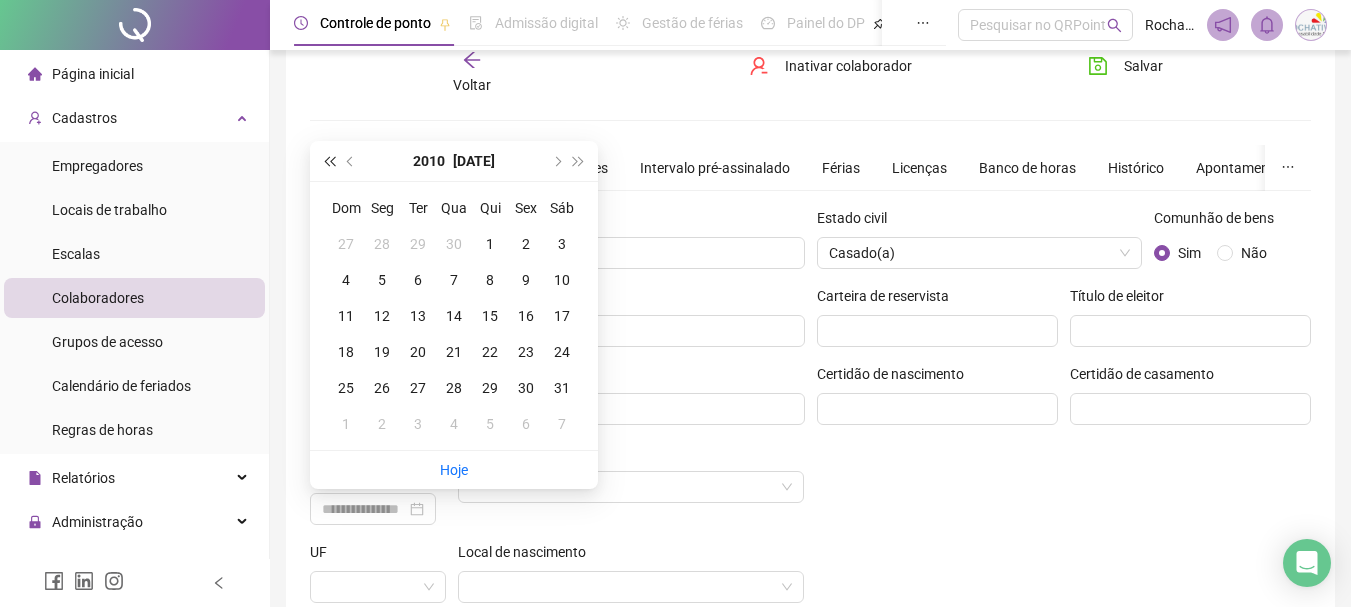 click at bounding box center [329, 161] 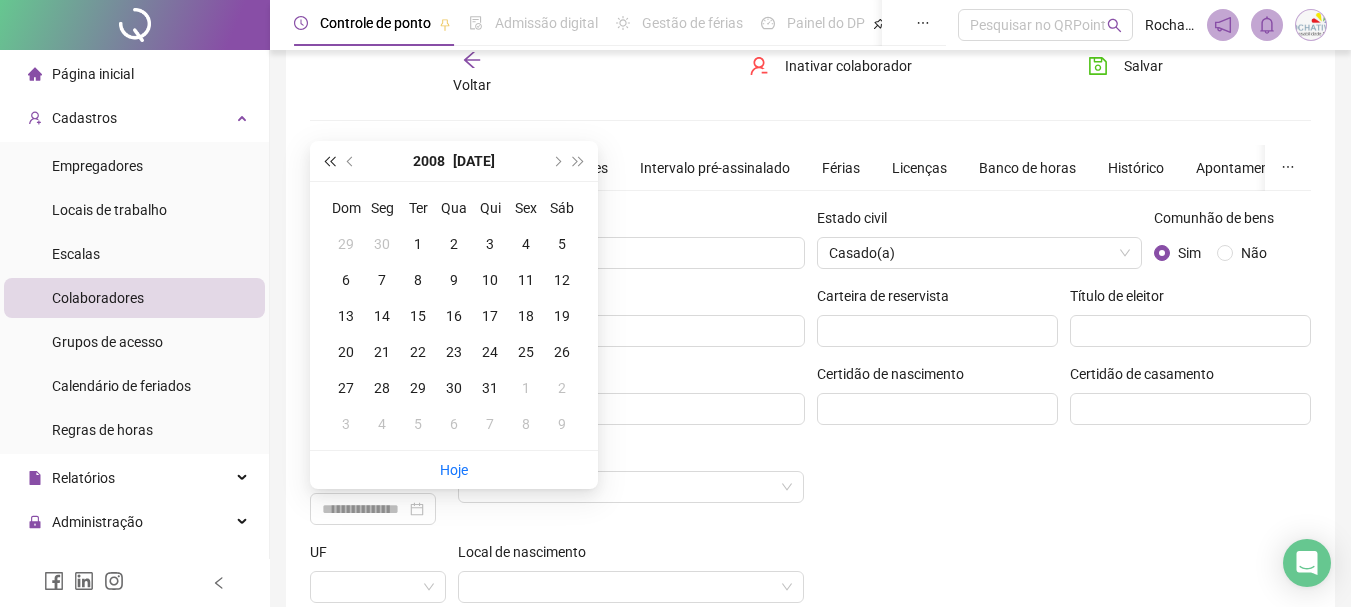 click at bounding box center [329, 161] 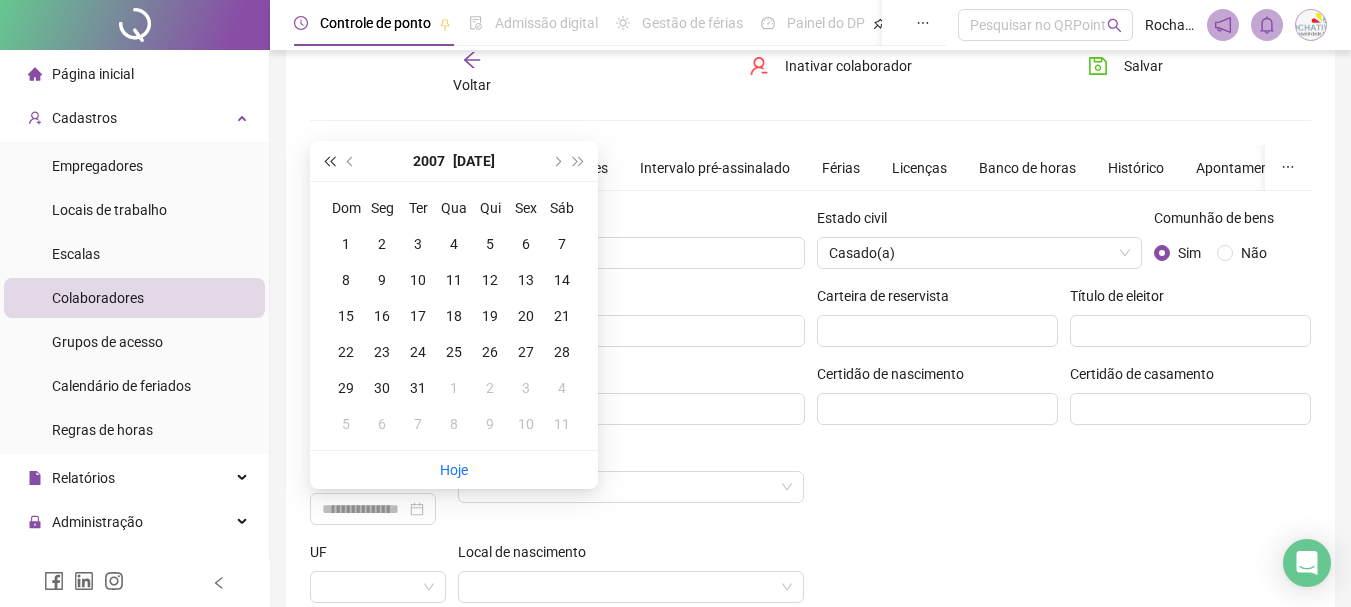 click at bounding box center [329, 161] 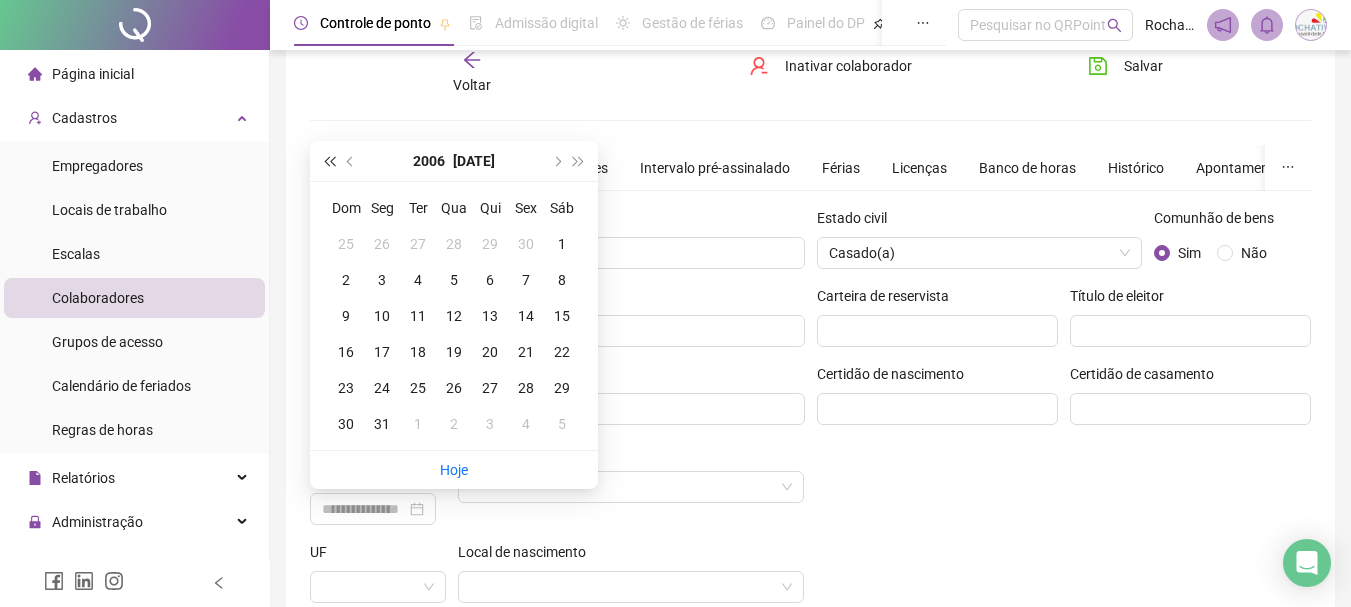 click at bounding box center (329, 161) 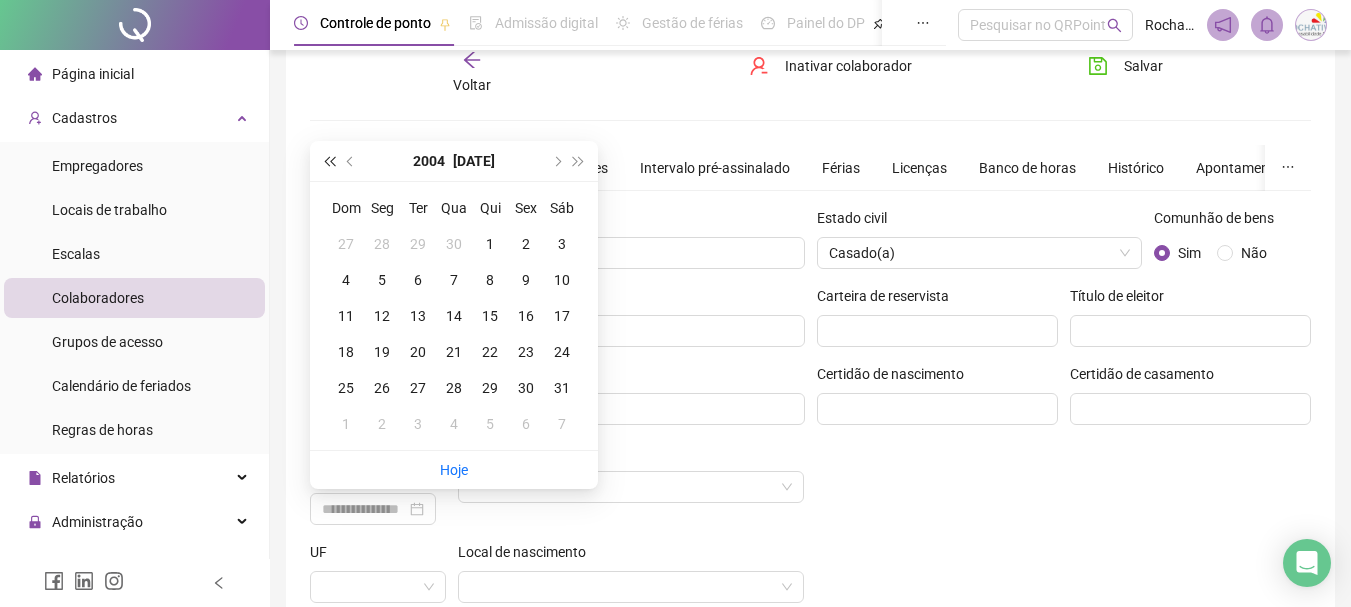 click at bounding box center [329, 161] 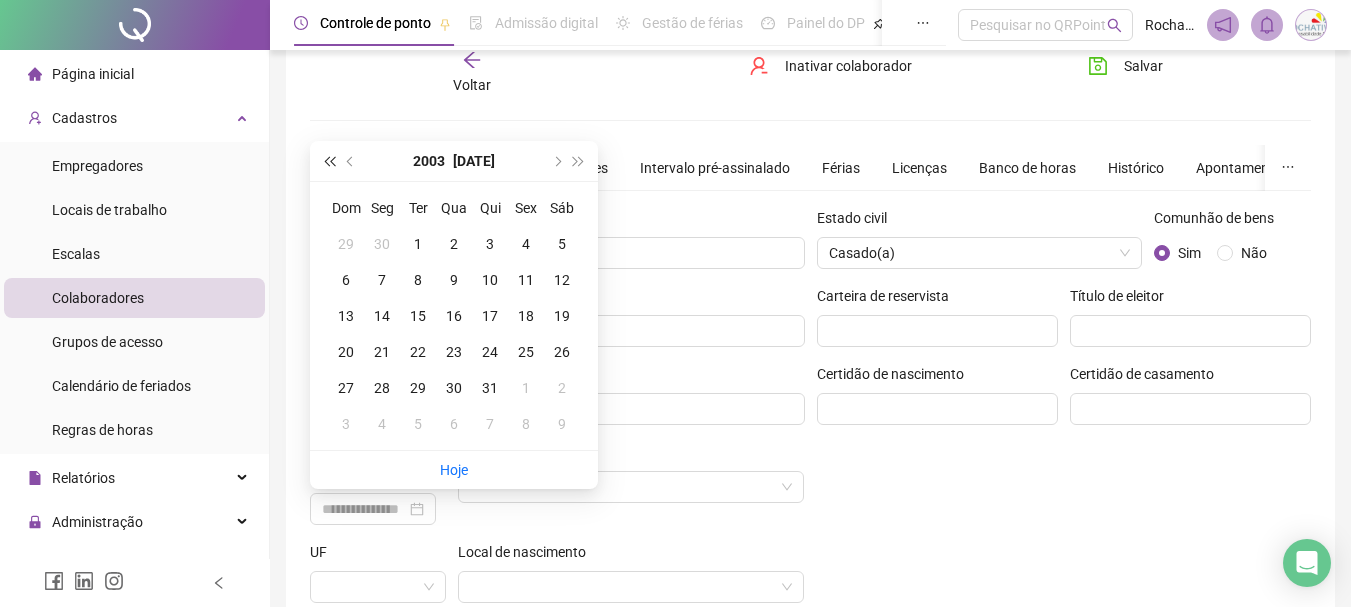 click at bounding box center (329, 161) 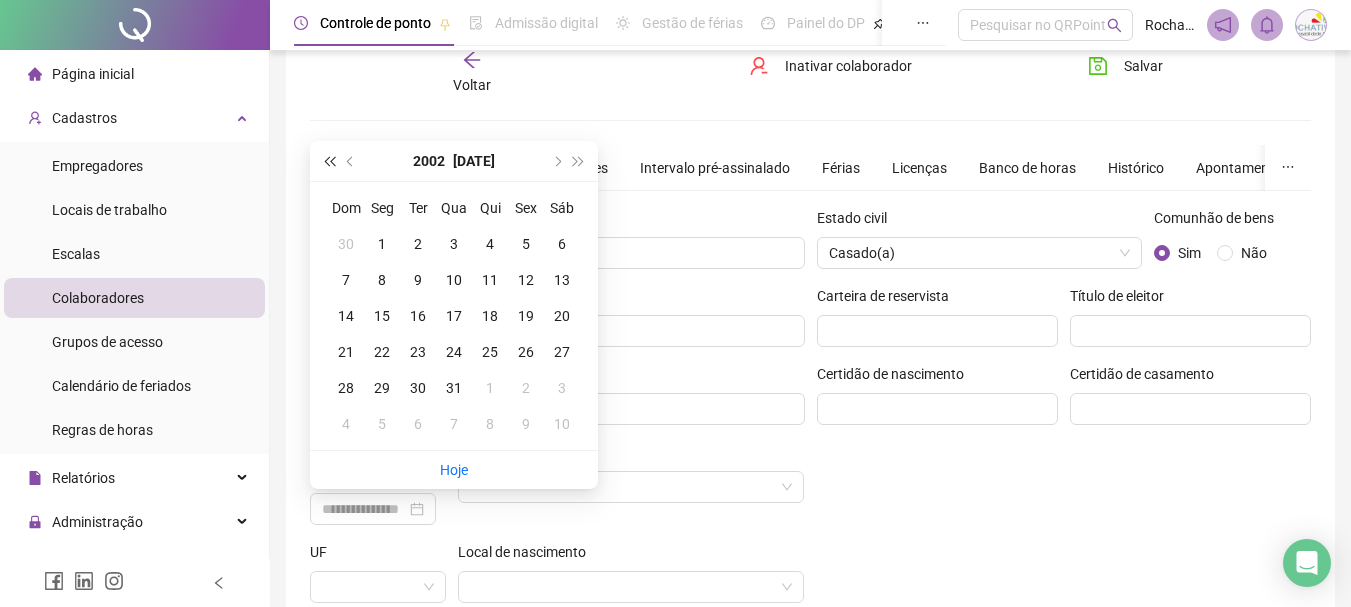 click at bounding box center [329, 161] 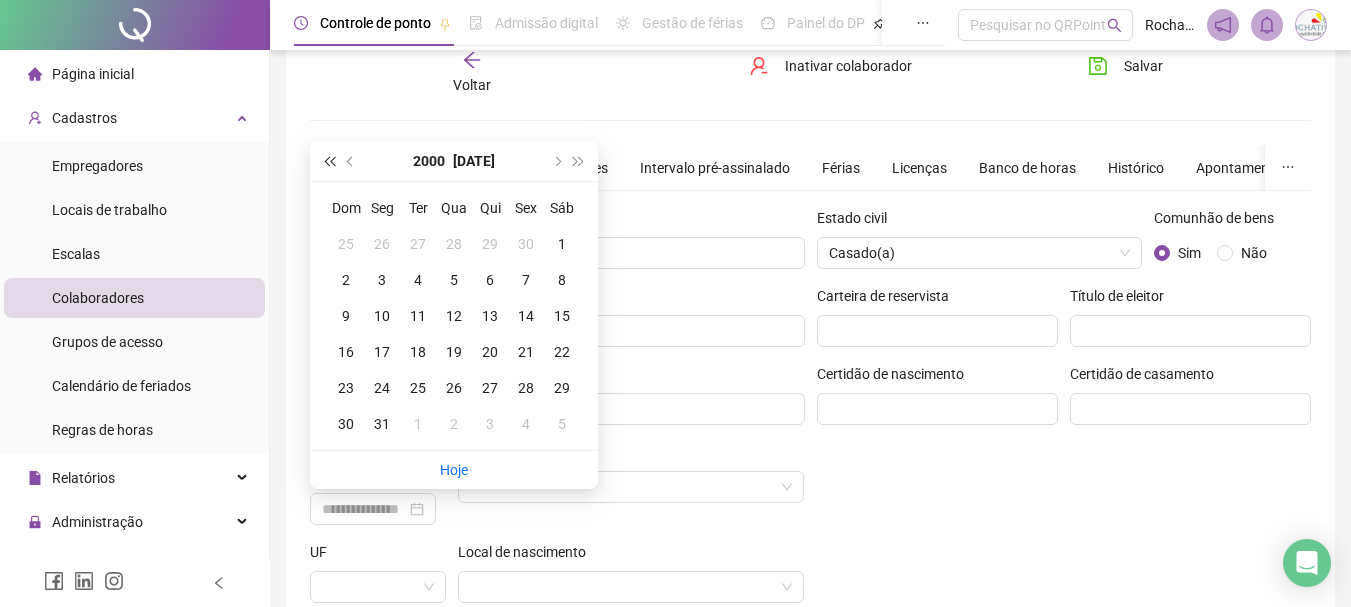 click at bounding box center (329, 161) 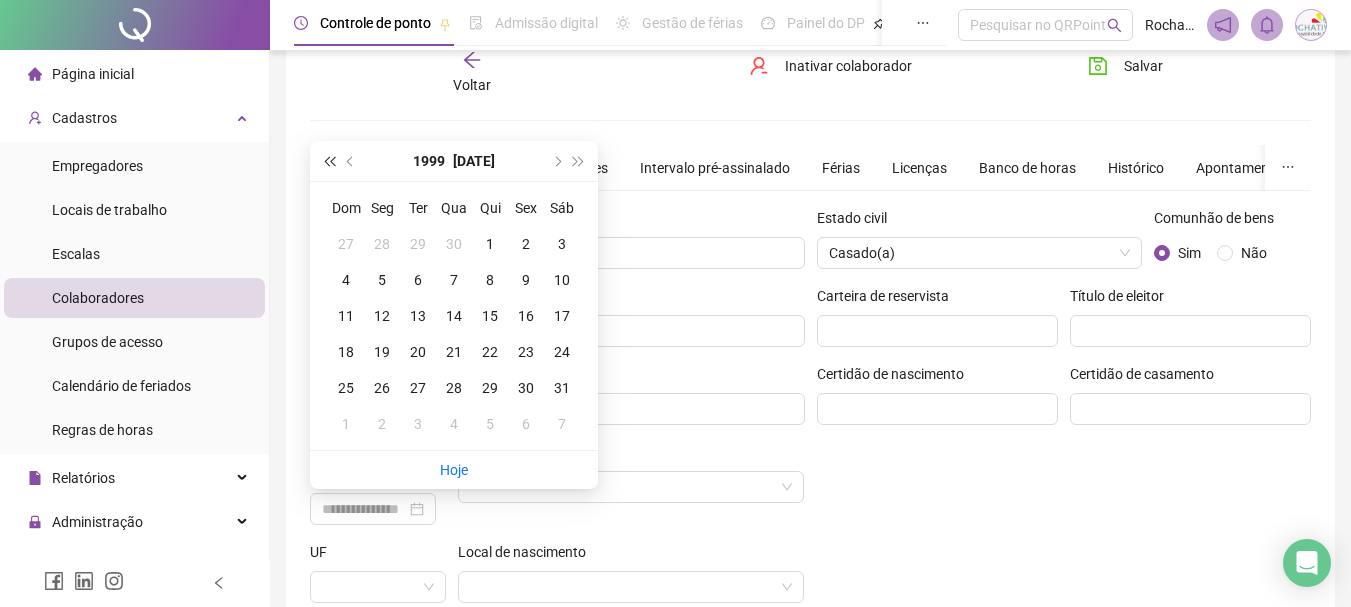 click at bounding box center [329, 161] 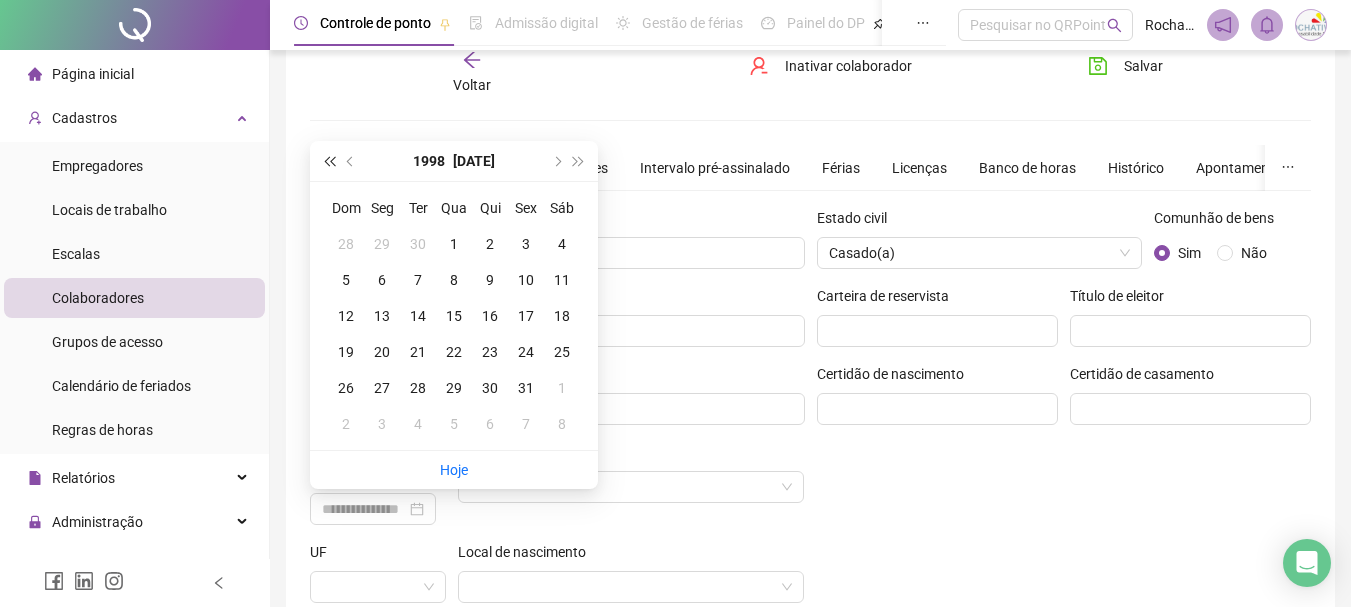 click at bounding box center [329, 161] 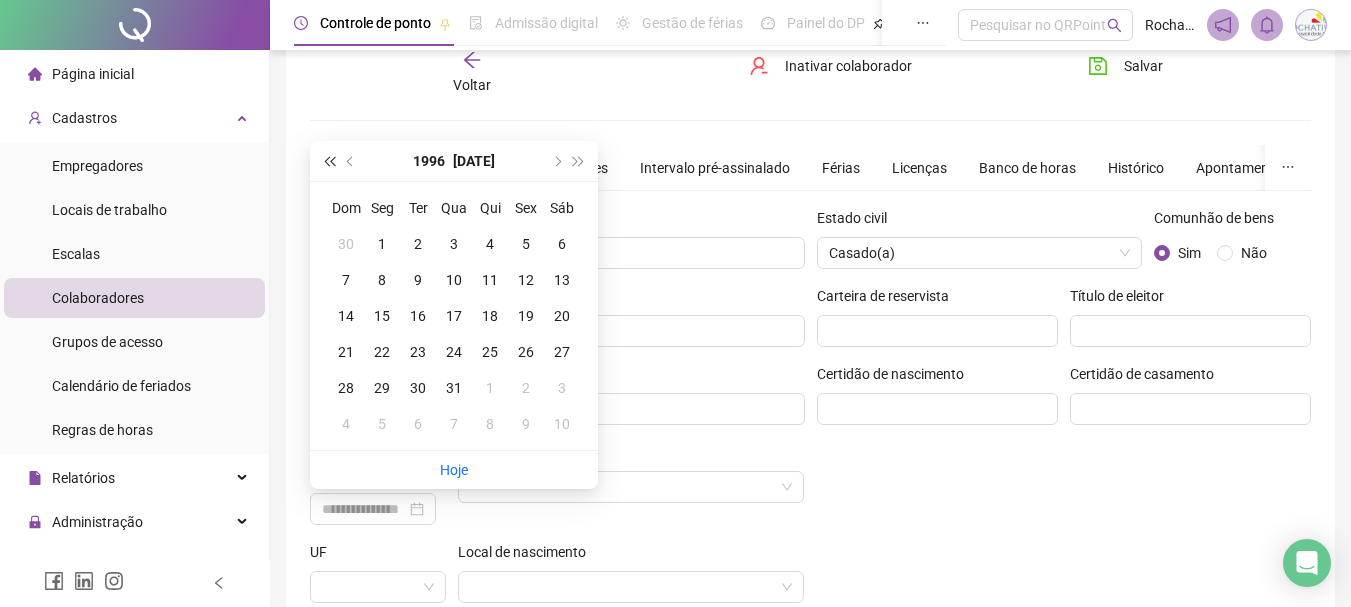 click at bounding box center (329, 161) 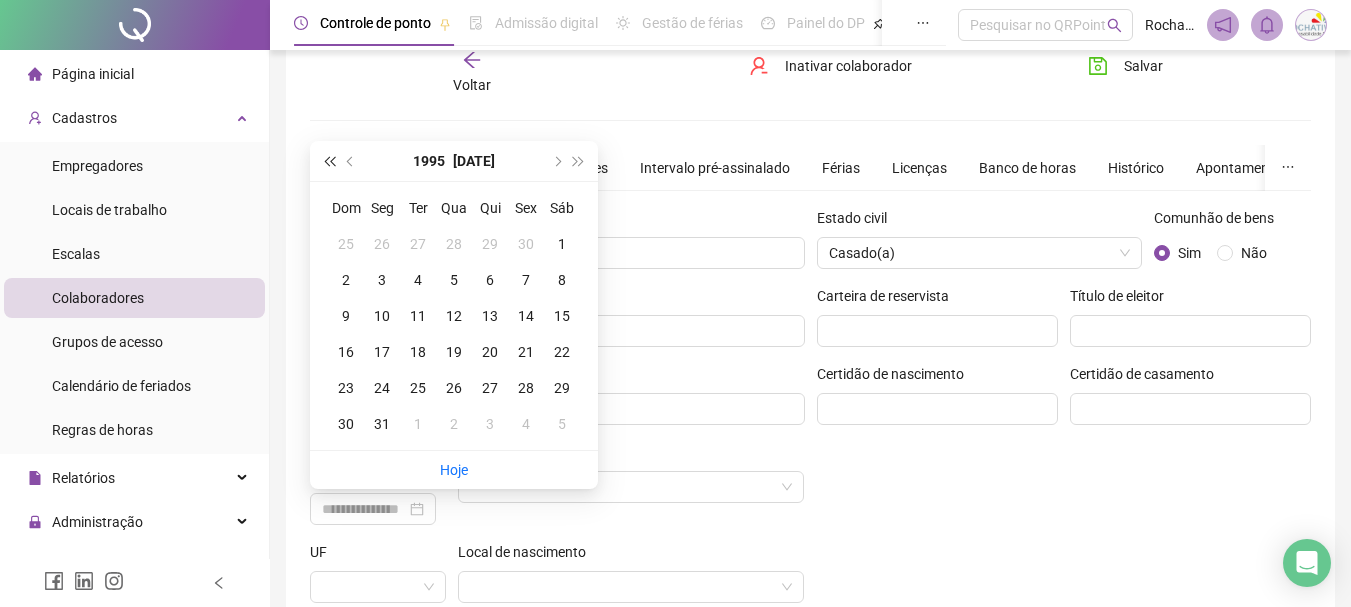 click at bounding box center [329, 161] 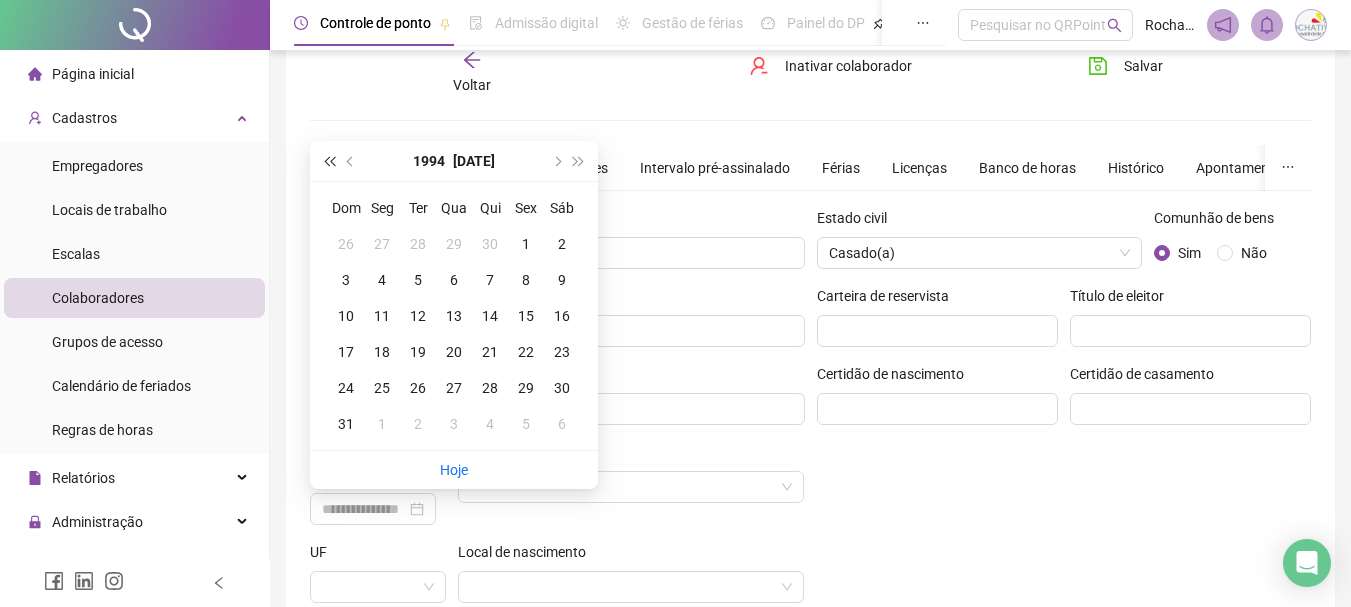 click at bounding box center (329, 161) 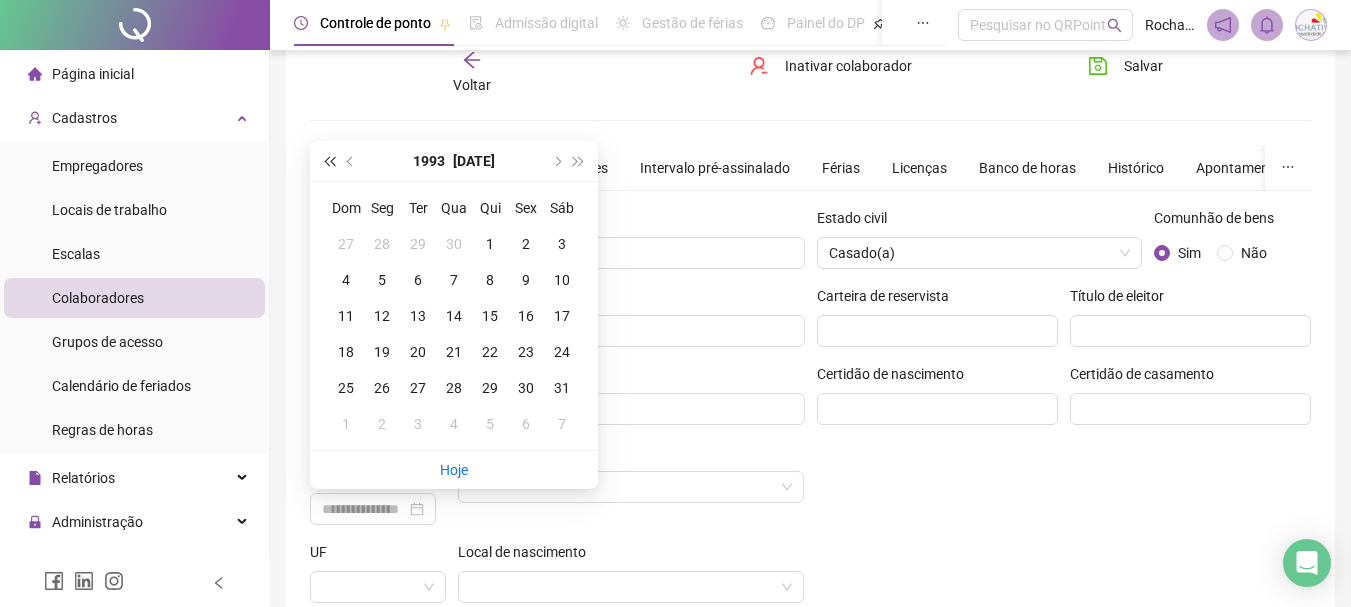click at bounding box center [329, 161] 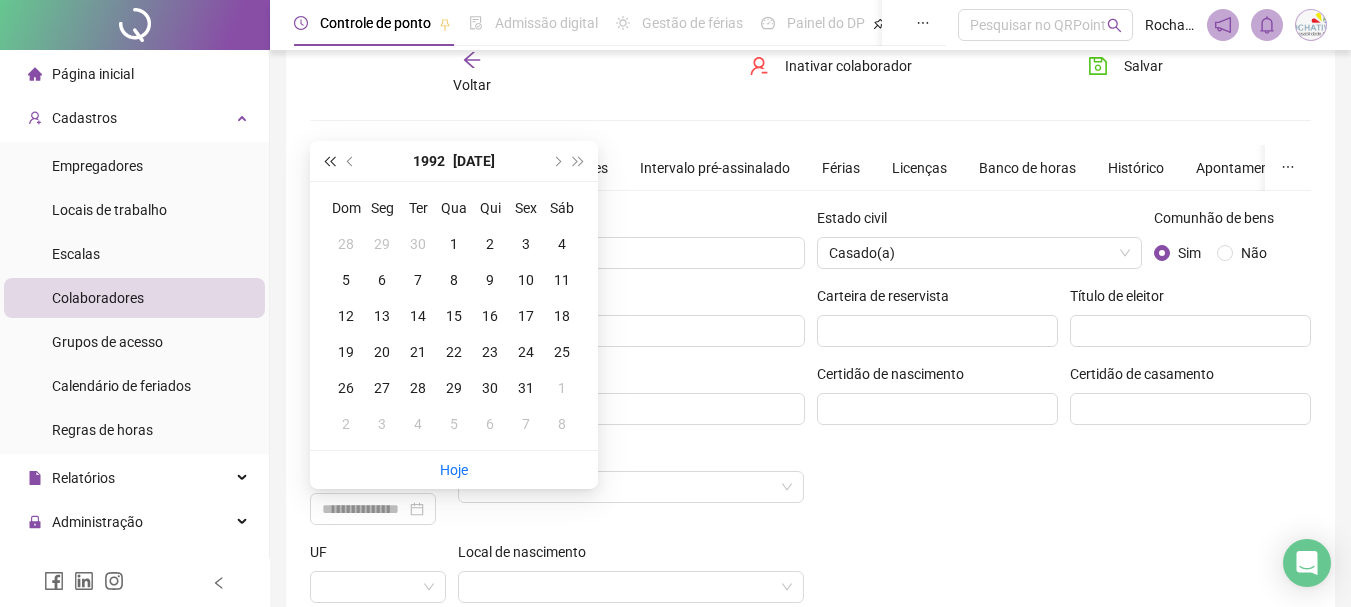 click at bounding box center [329, 161] 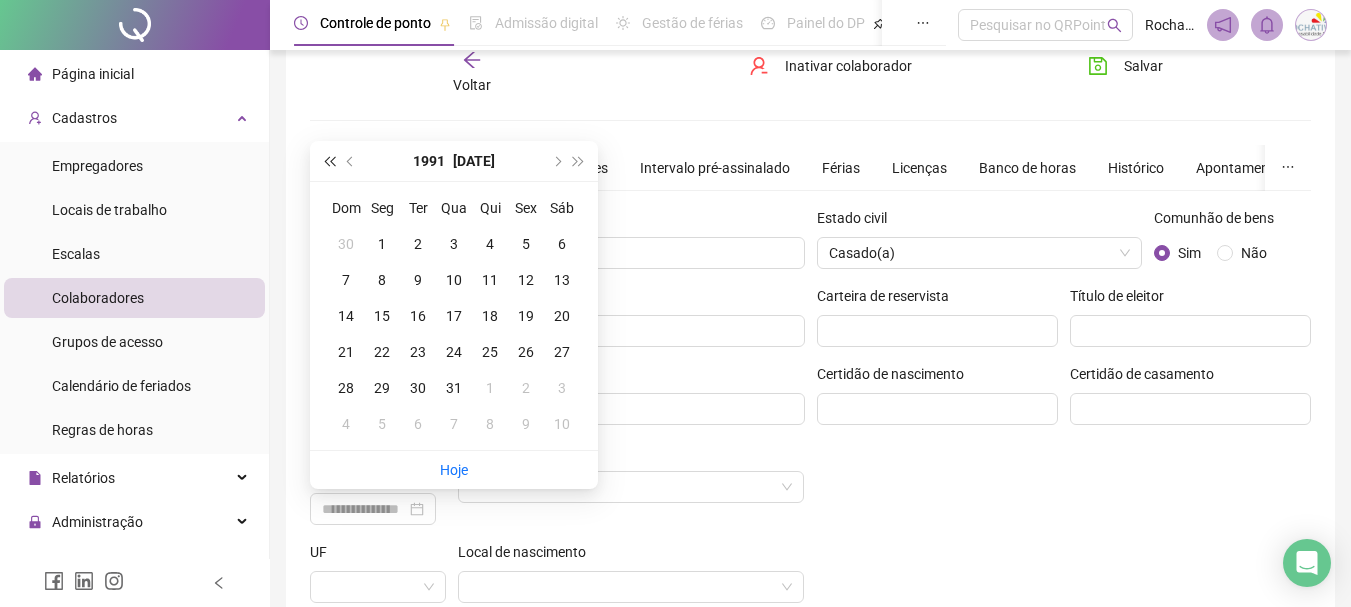 click at bounding box center [329, 161] 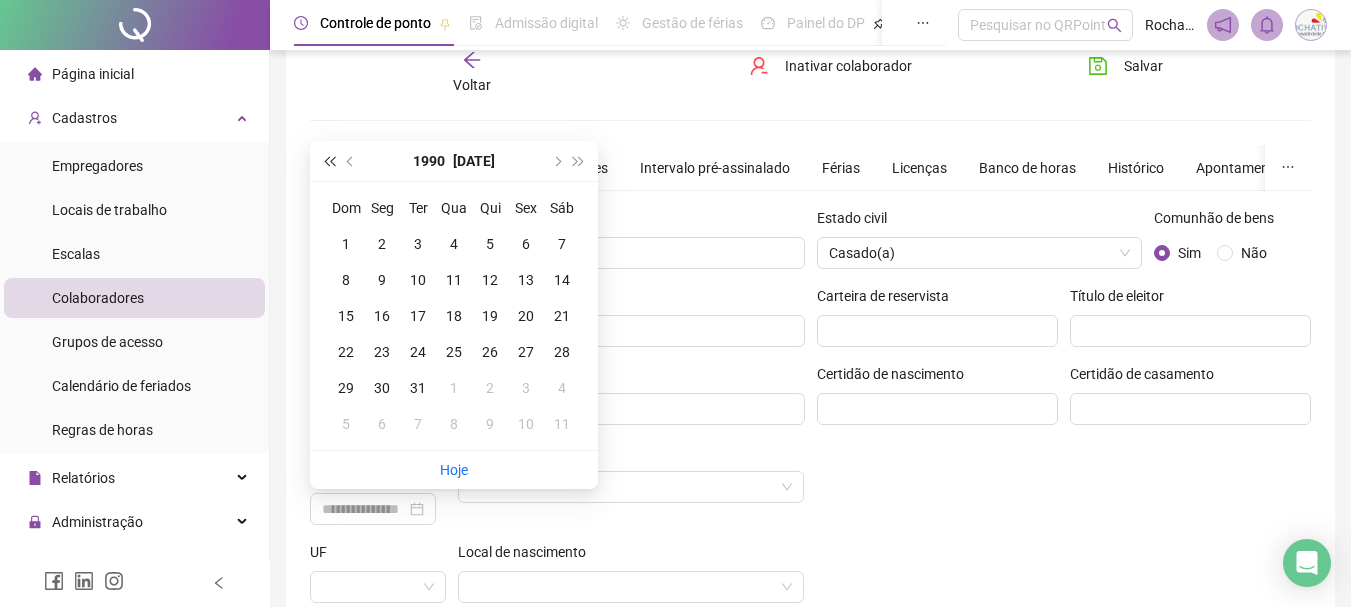 click at bounding box center [329, 161] 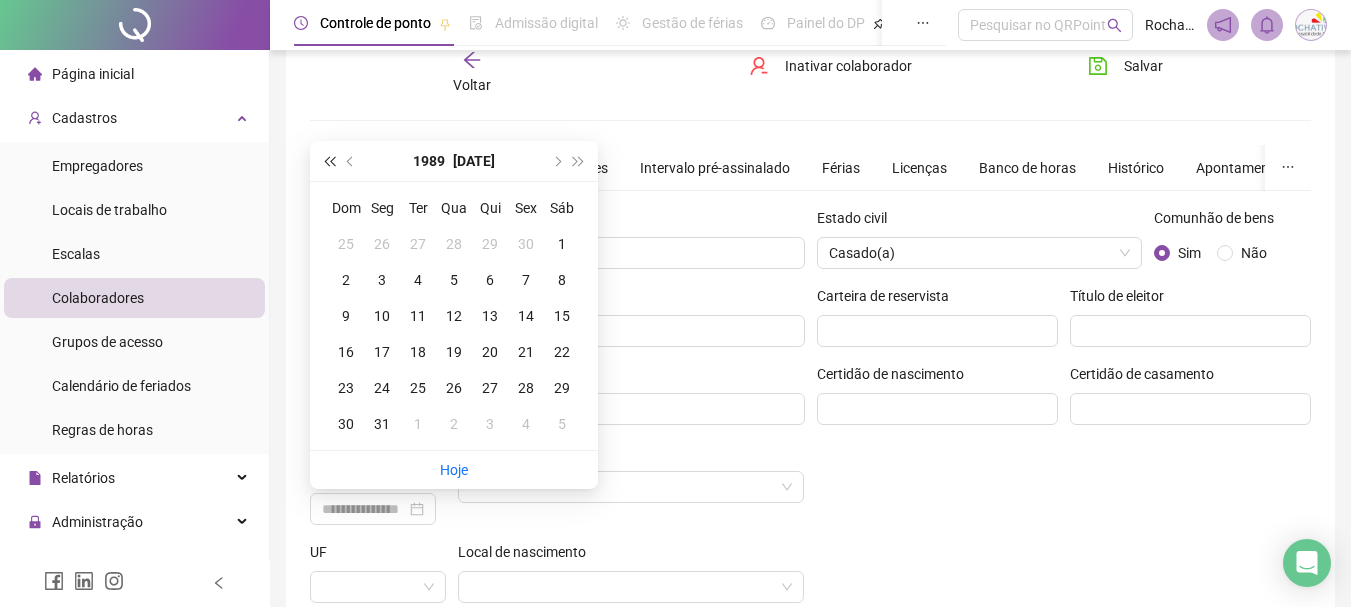 click at bounding box center (329, 161) 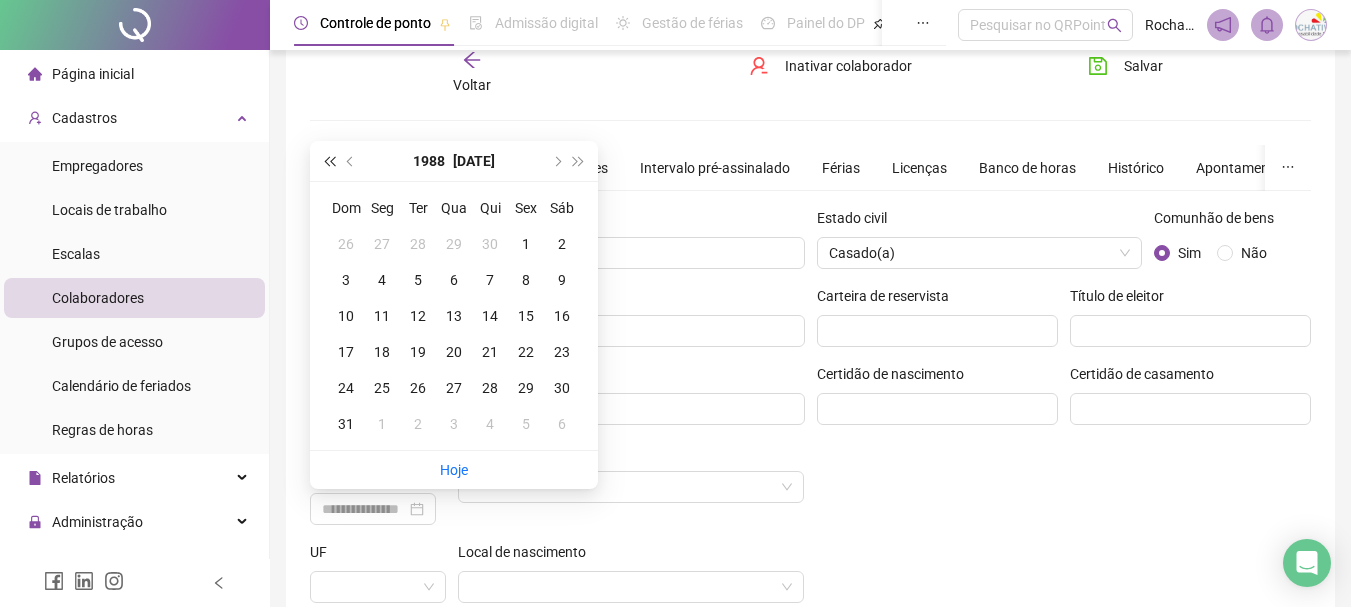 click at bounding box center (329, 161) 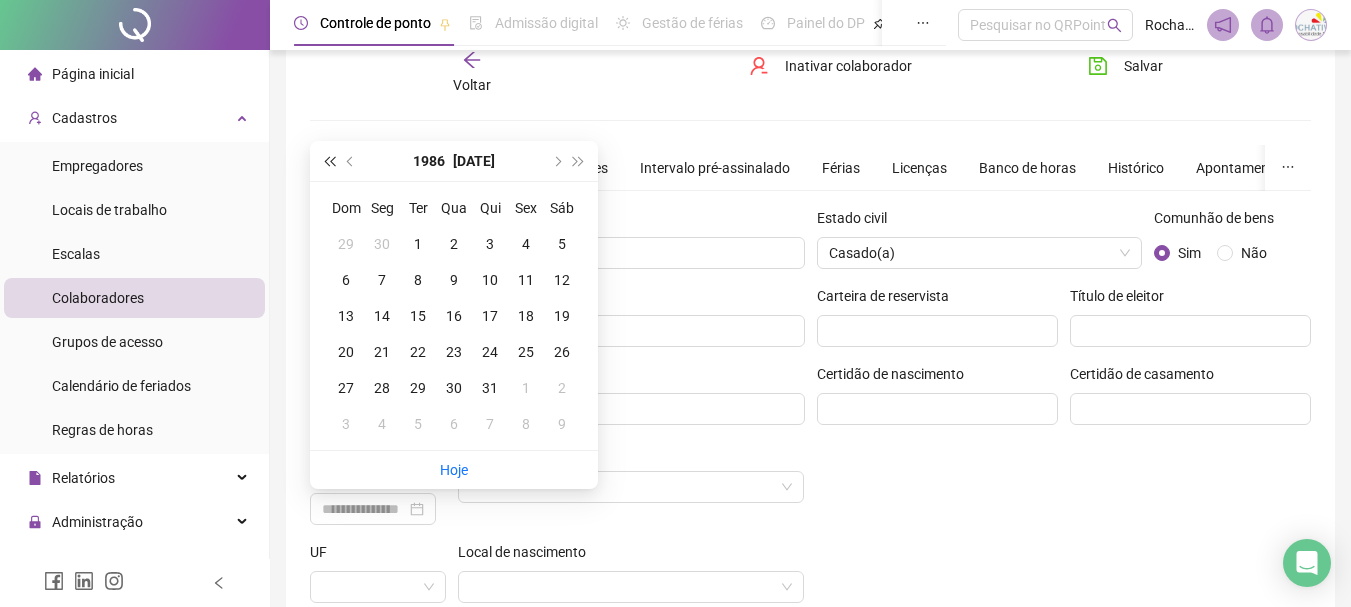 click at bounding box center (329, 161) 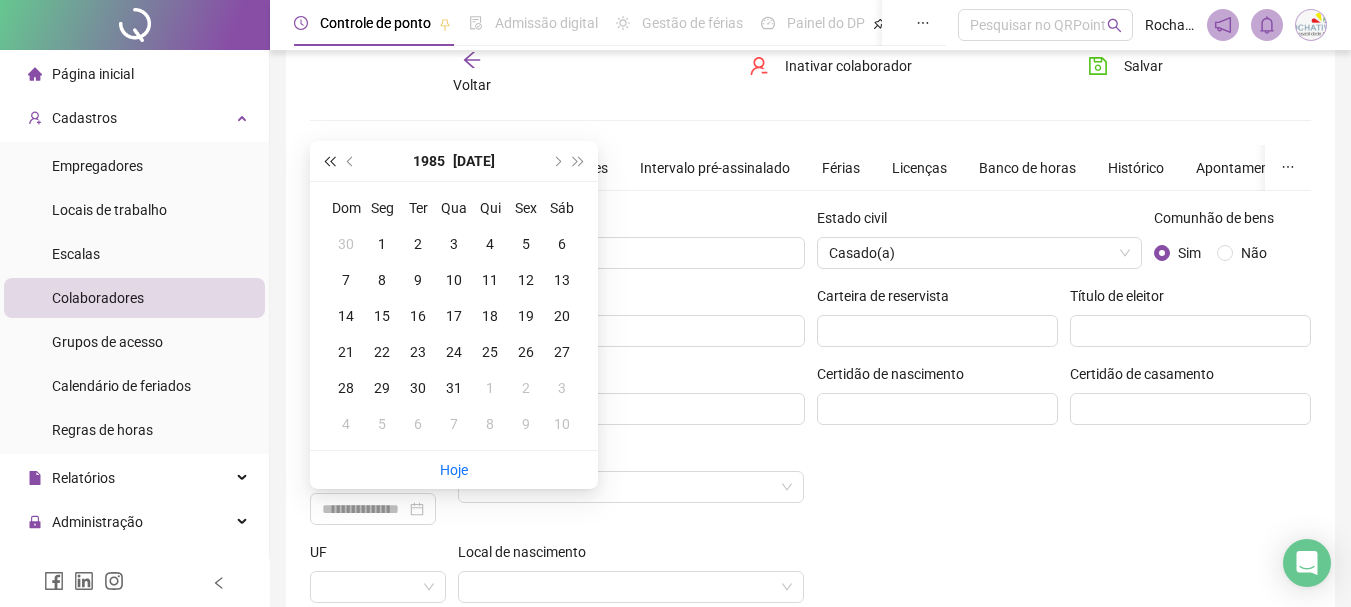 click at bounding box center [329, 161] 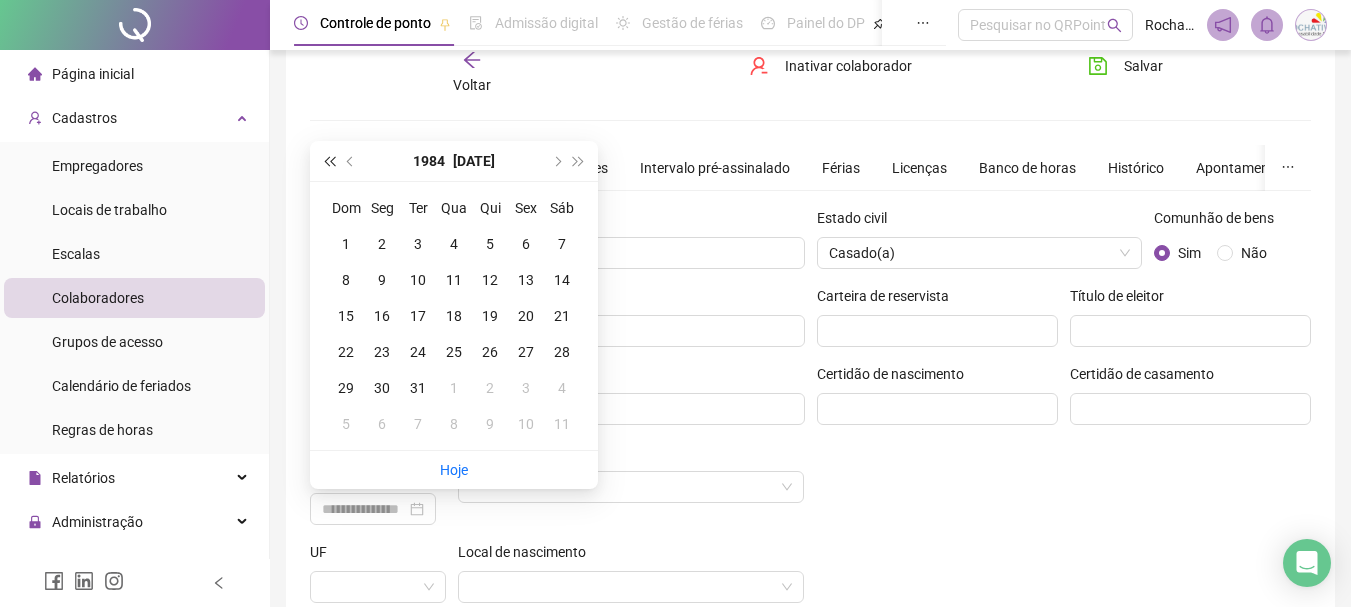 click at bounding box center (329, 161) 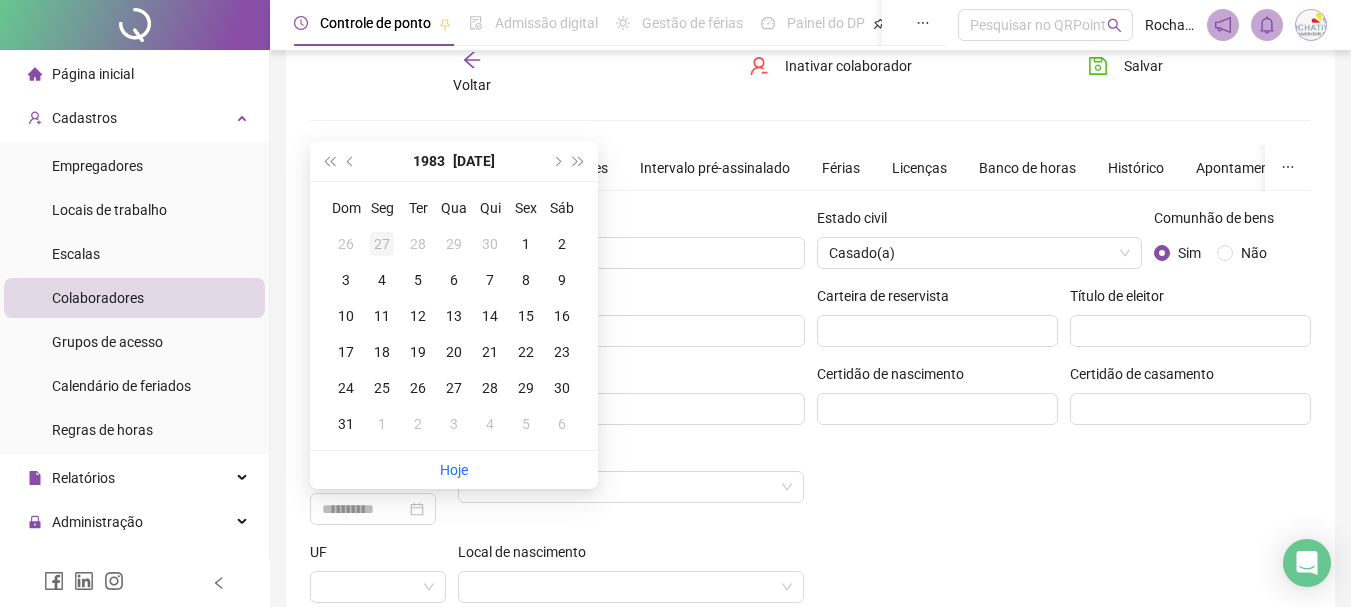 type on "**********" 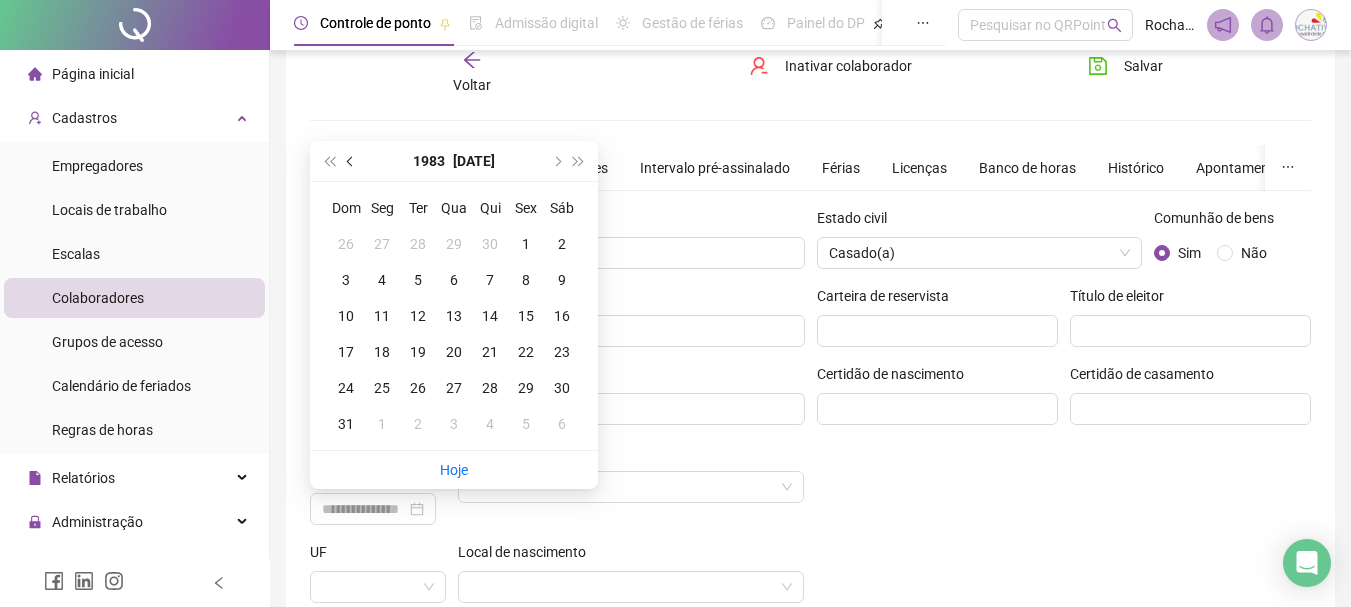click at bounding box center [351, 161] 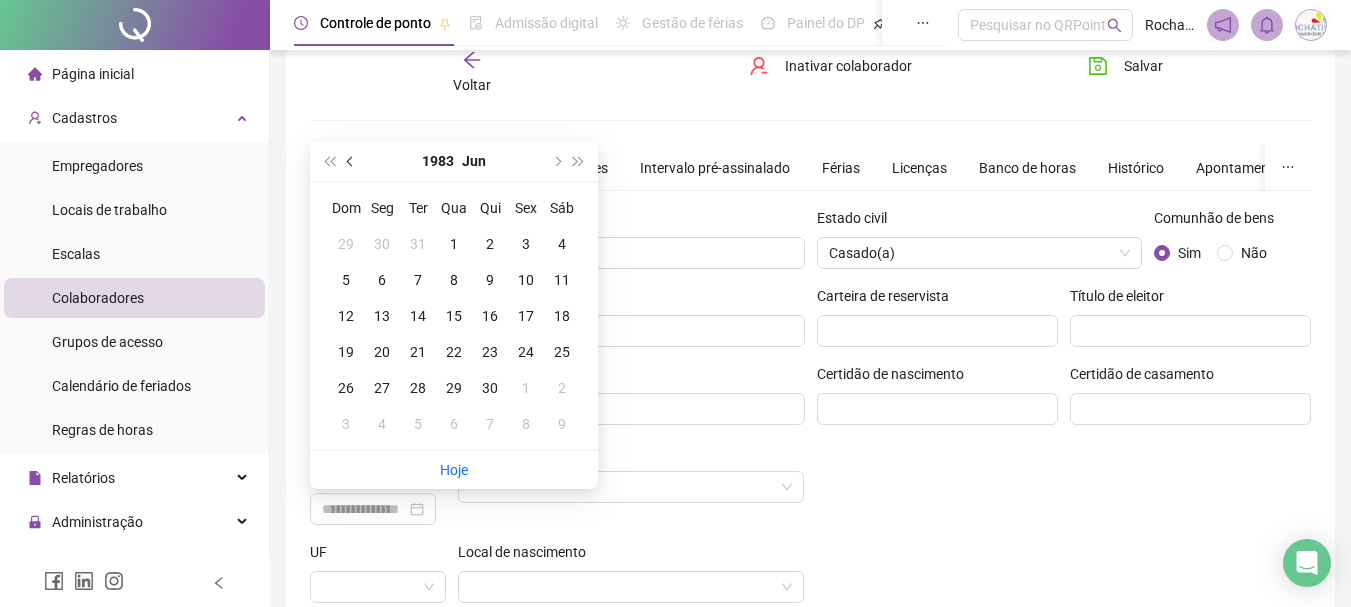 click at bounding box center [351, 161] 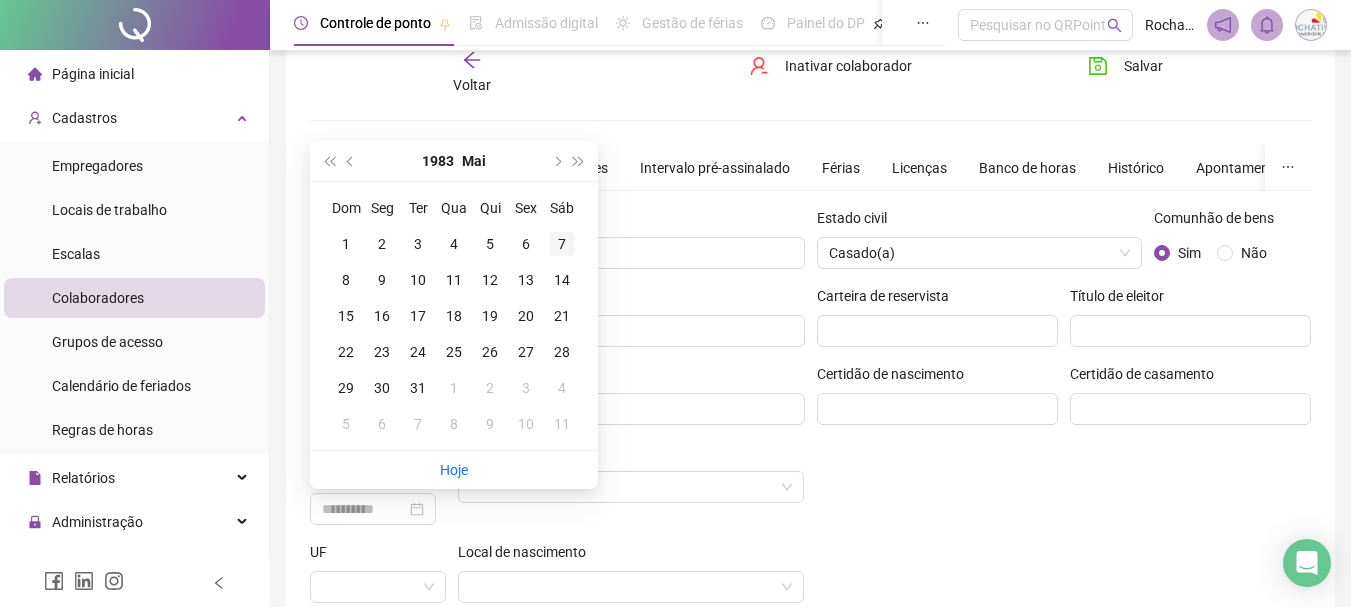 type on "**********" 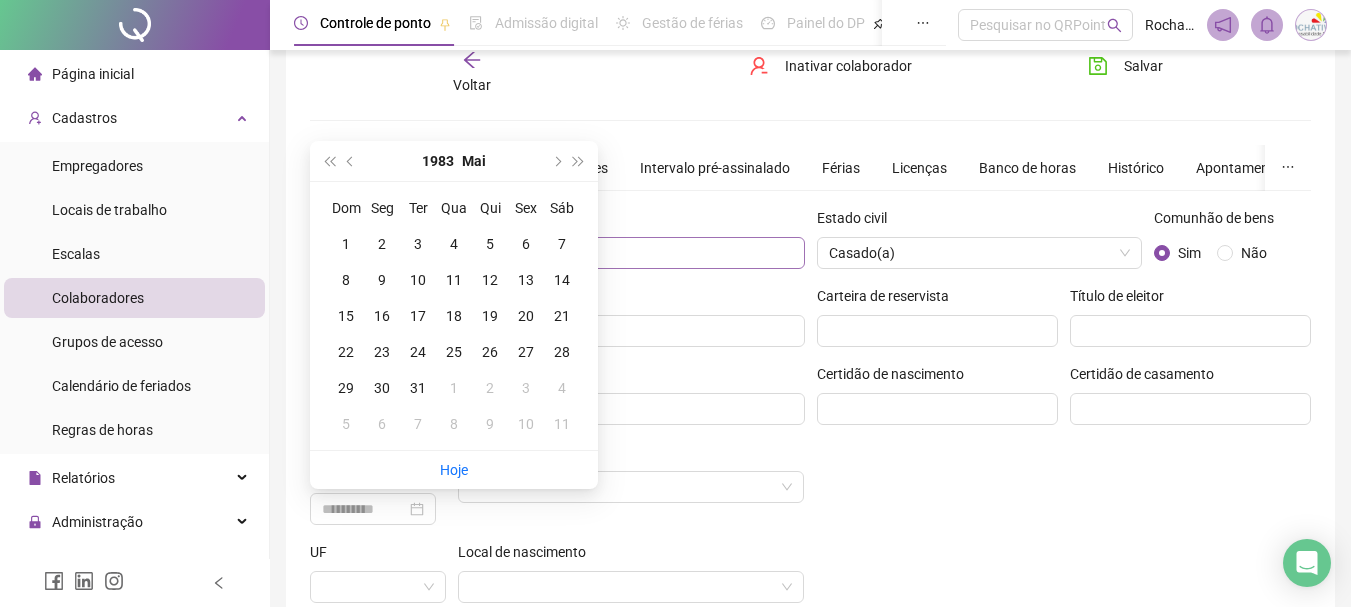 drag, startPoint x: 550, startPoint y: 236, endPoint x: 560, endPoint y: 257, distance: 23.259407 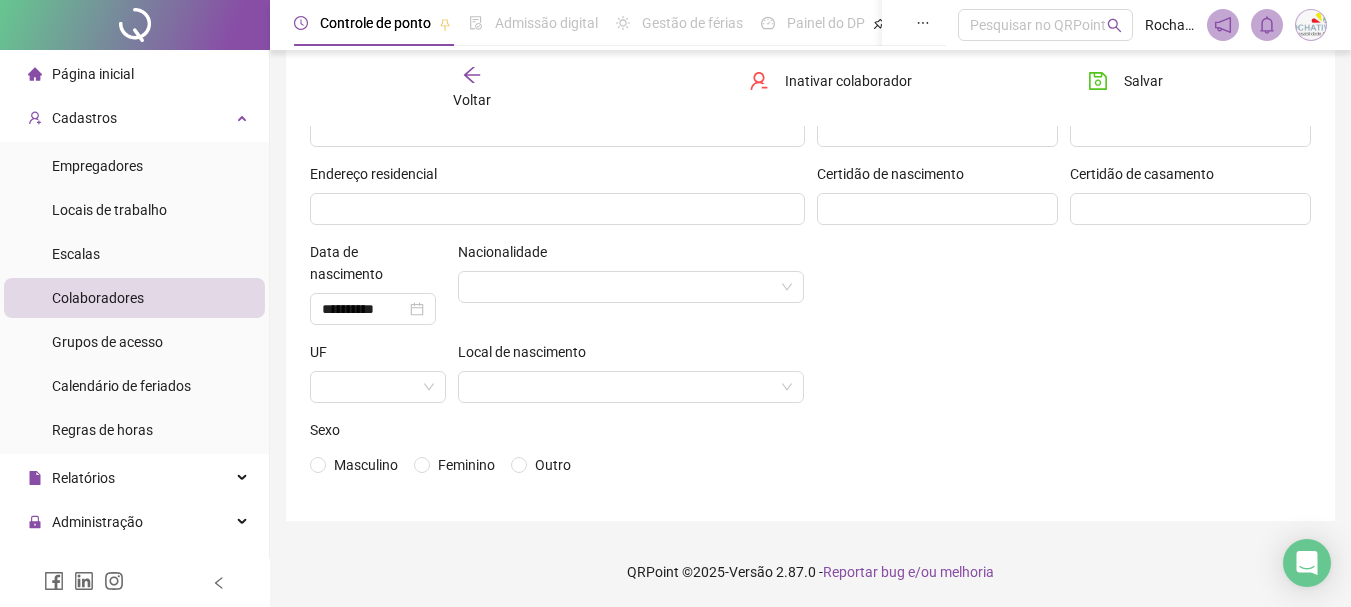 scroll, scrollTop: 0, scrollLeft: 0, axis: both 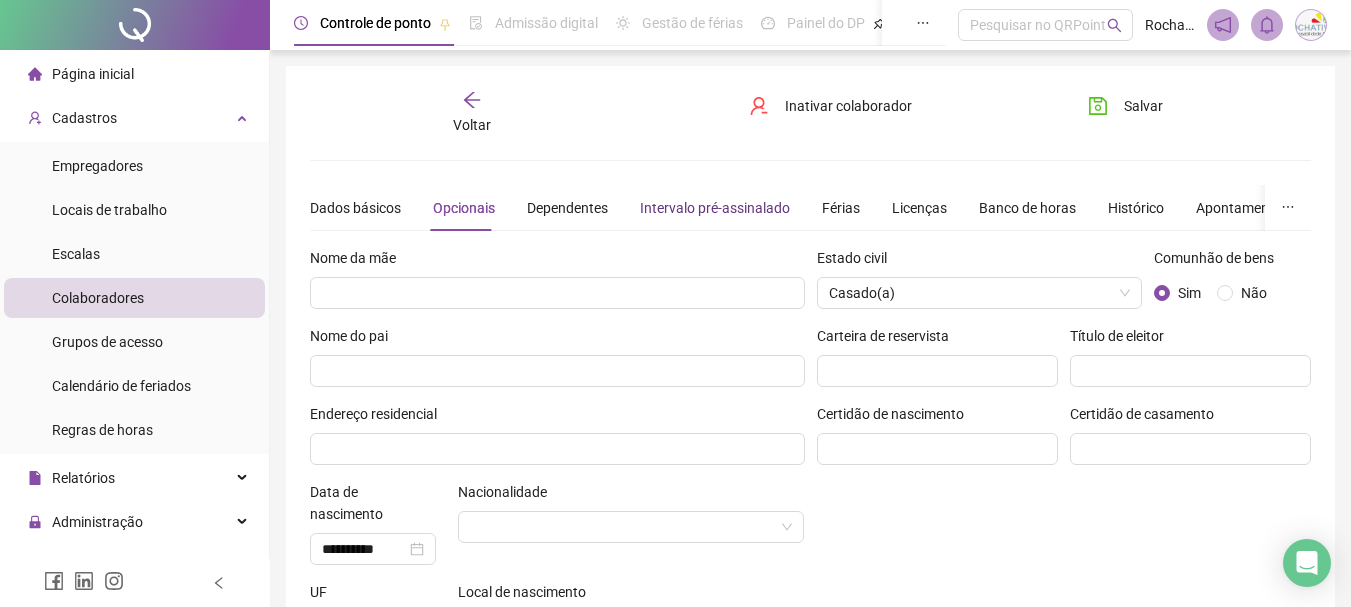 click on "Intervalo pré-assinalado" at bounding box center [715, 208] 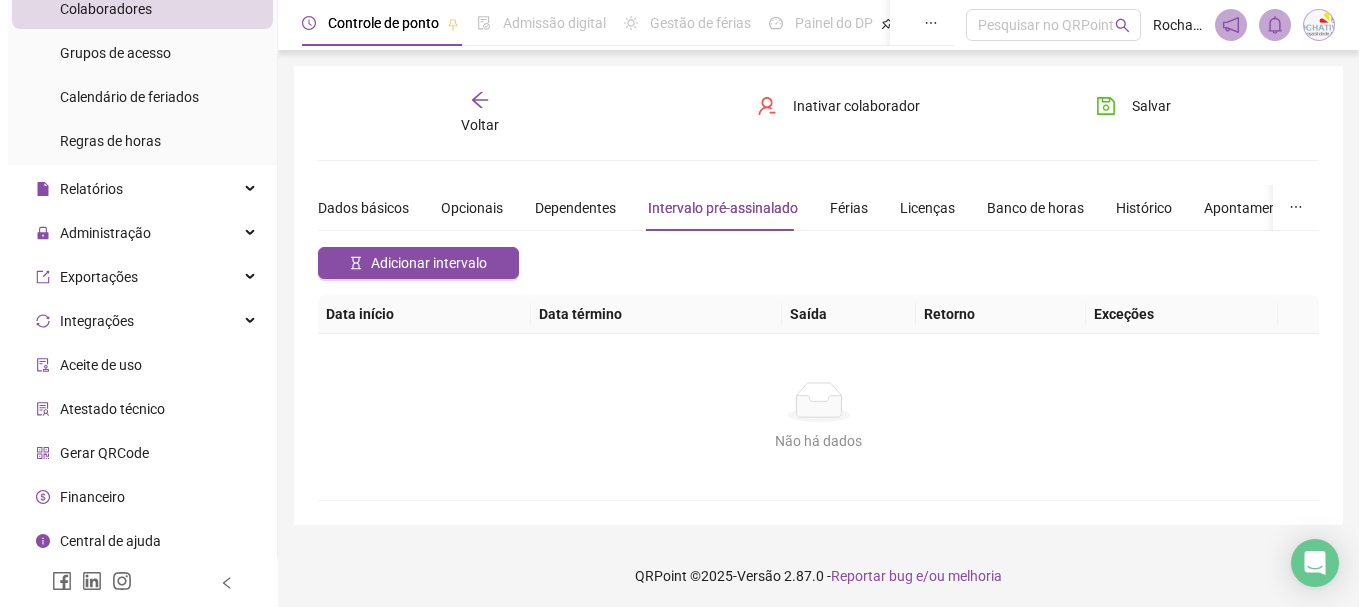 scroll, scrollTop: 291, scrollLeft: 0, axis: vertical 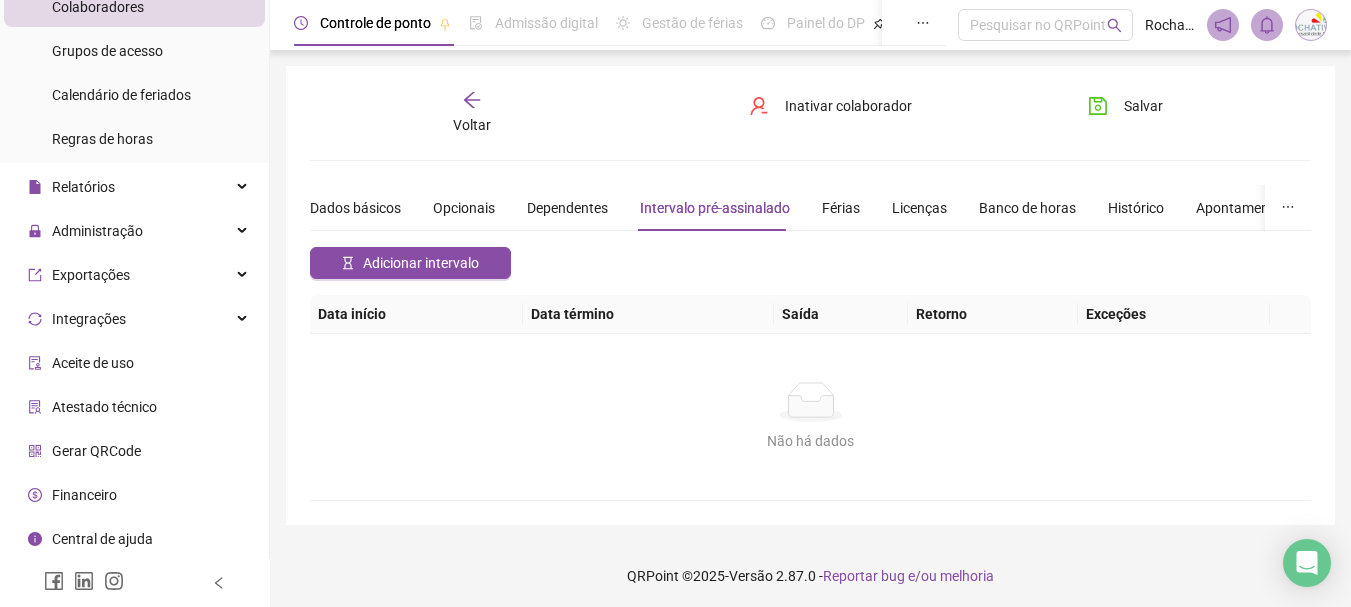 click on "Gerar QRCode" at bounding box center [96, 451] 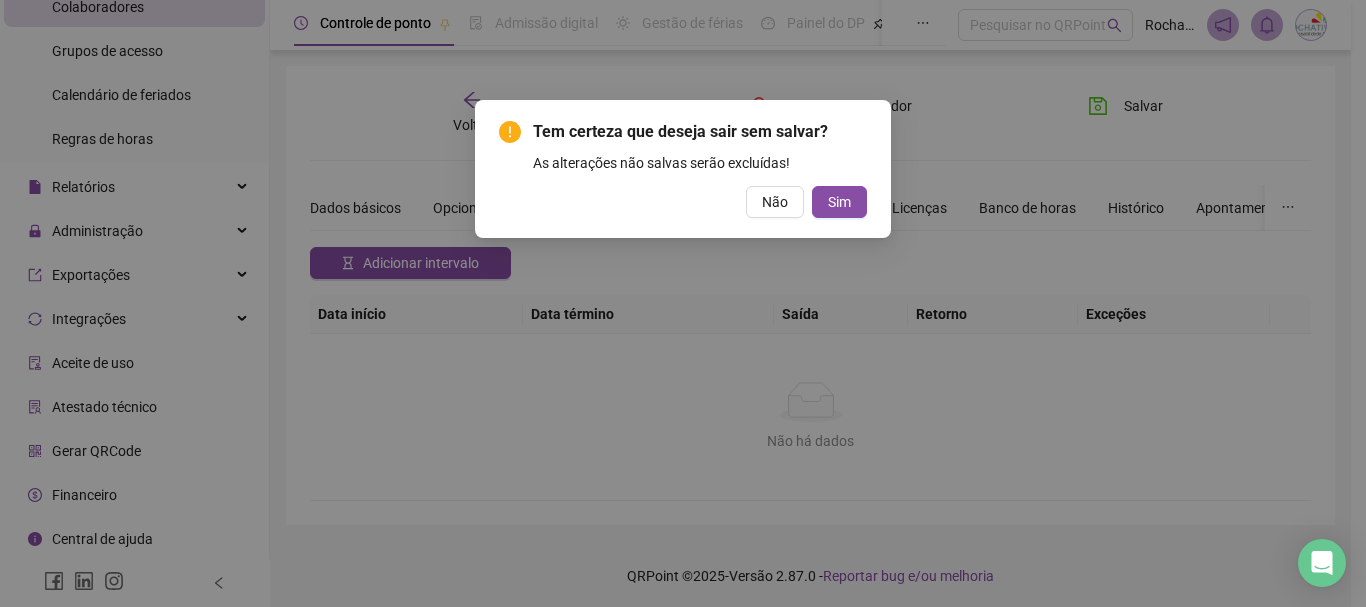 drag, startPoint x: 770, startPoint y: 198, endPoint x: 760, endPoint y: 204, distance: 11.661903 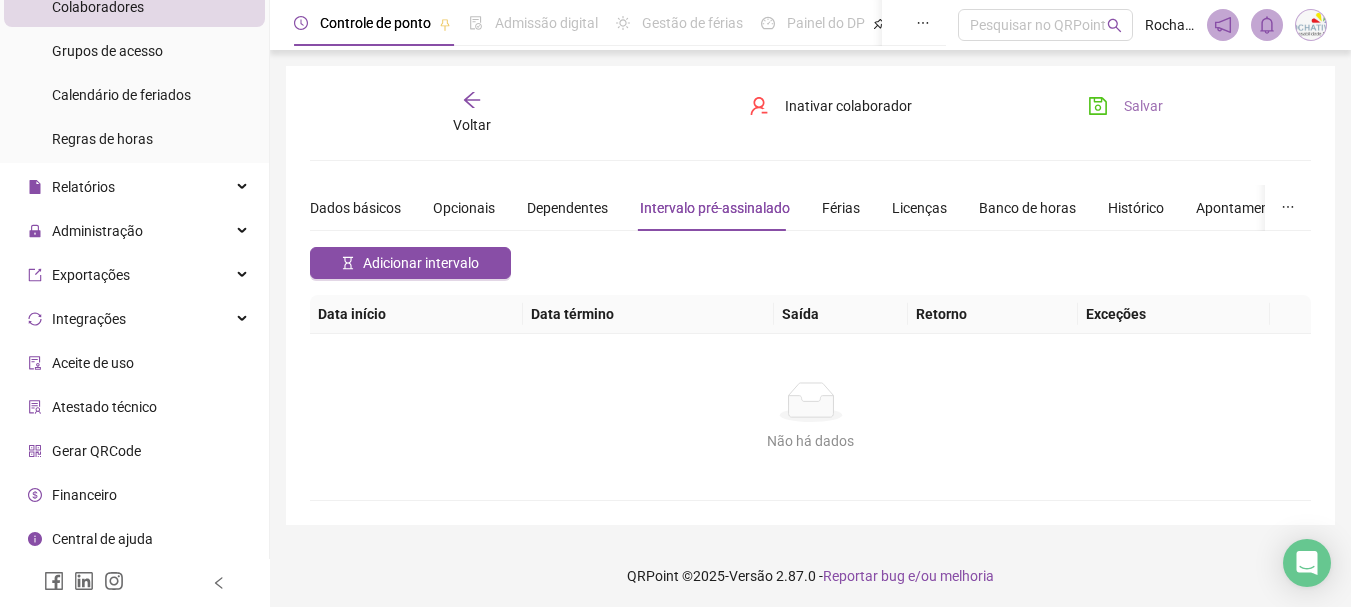 click on "Salvar" at bounding box center (1125, 106) 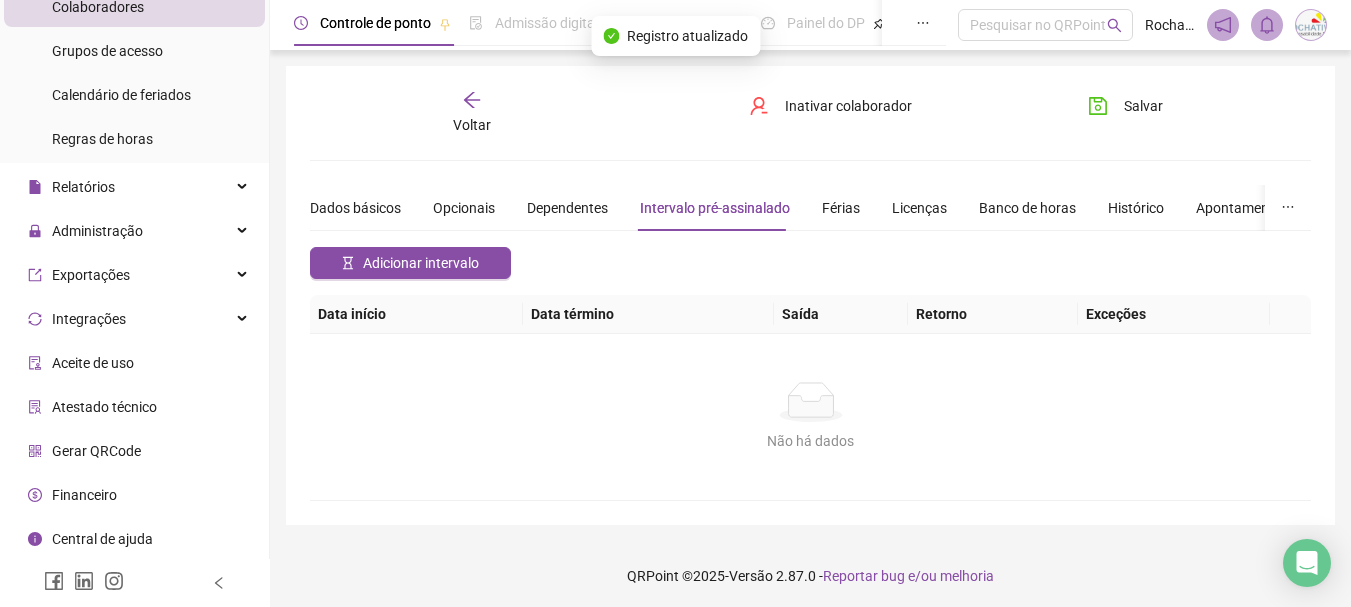 click on "Gerar QRCode" at bounding box center [96, 451] 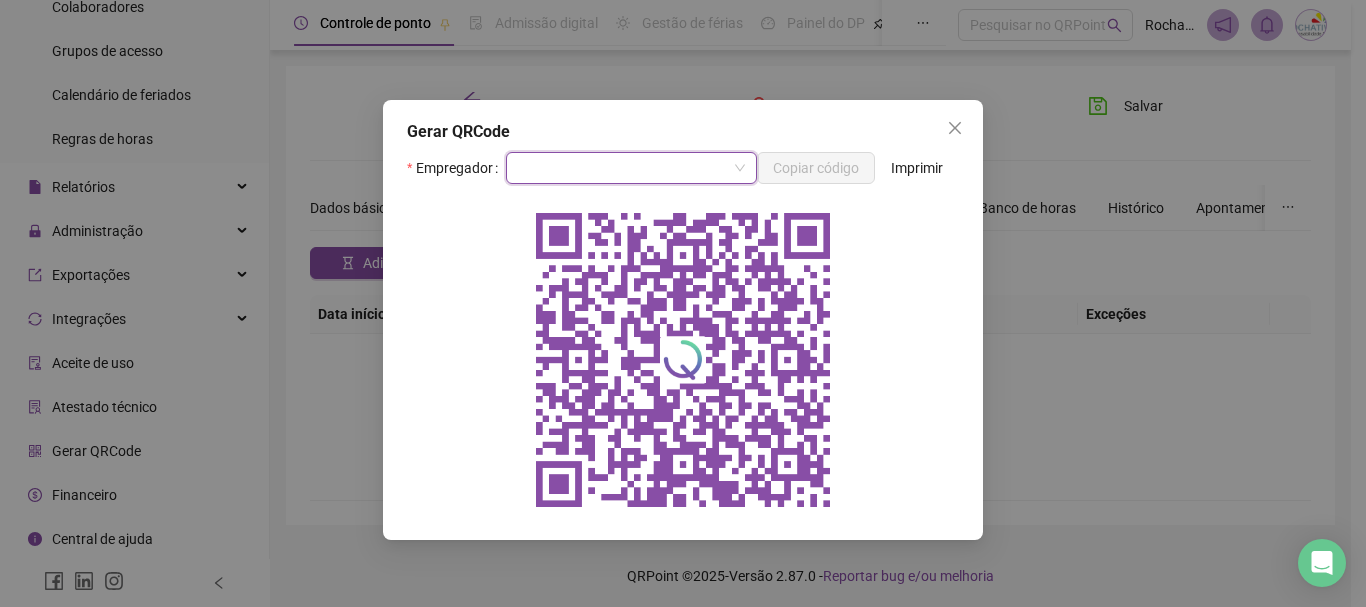 click at bounding box center [631, 168] 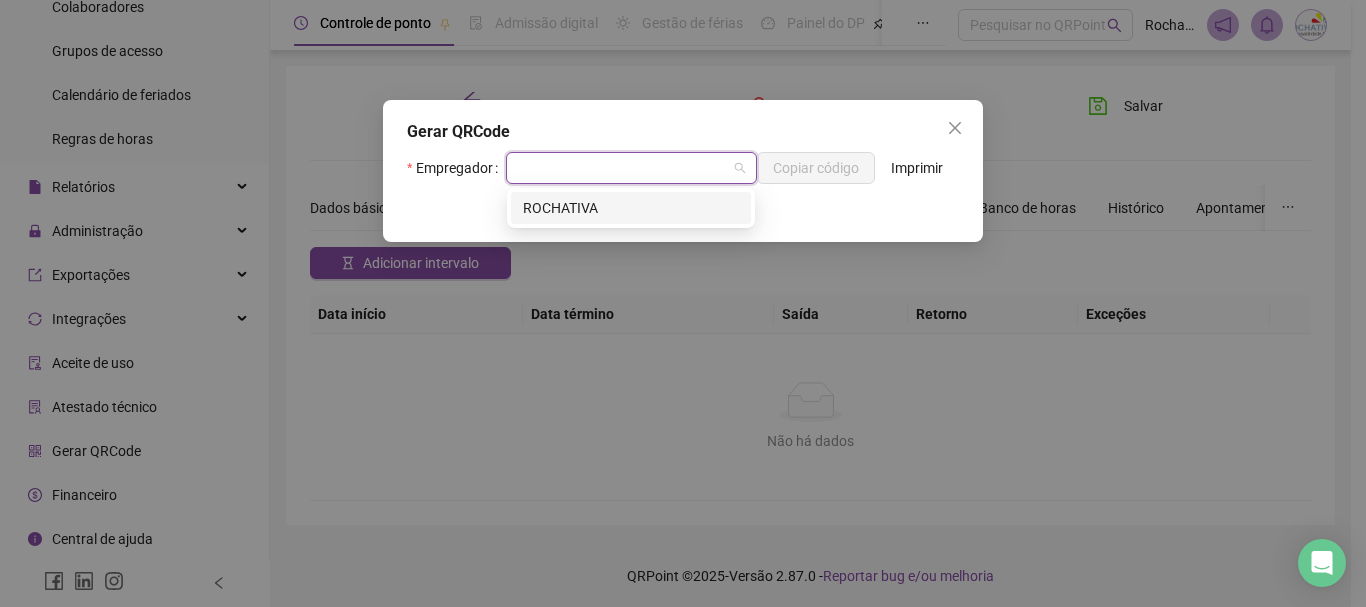 click on "ROCHATIVA" at bounding box center (631, 208) 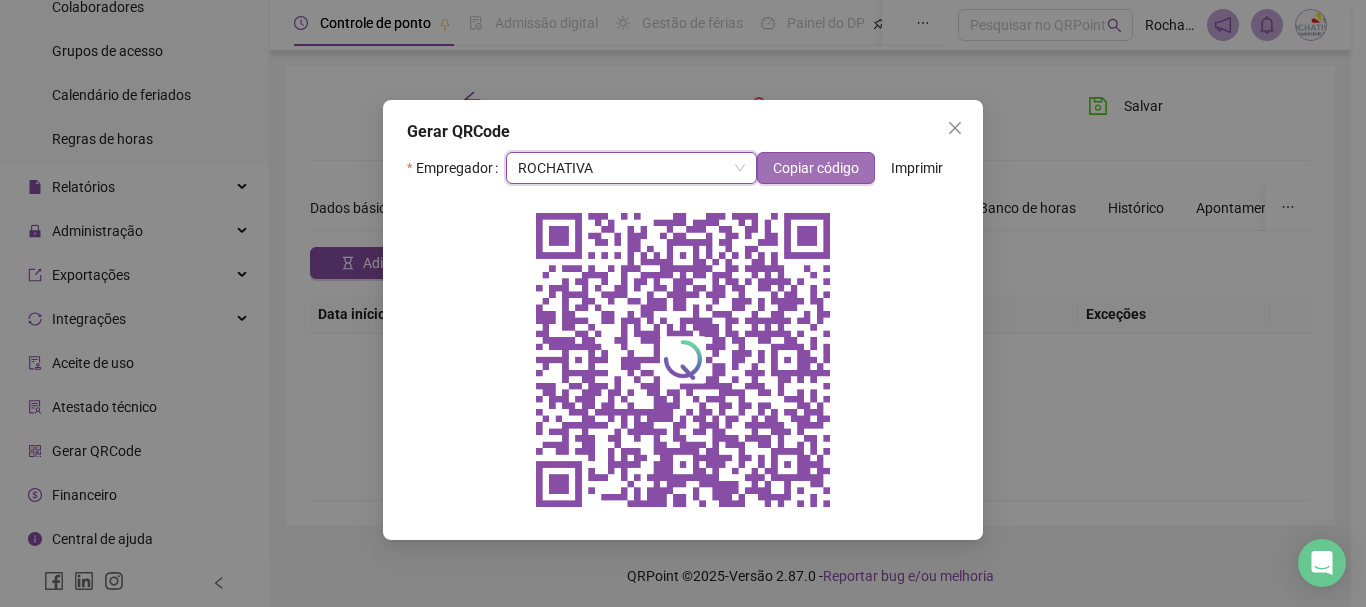 click on "Copiar código" at bounding box center (816, 168) 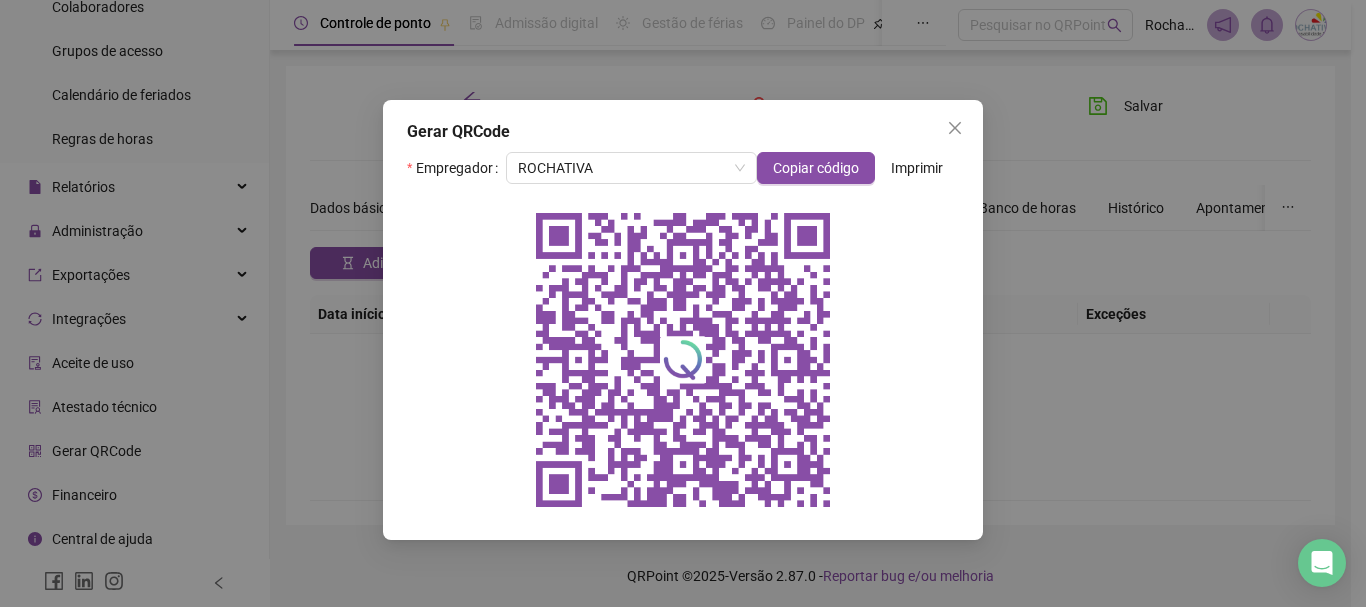 click on "Imprimir" at bounding box center (917, 168) 